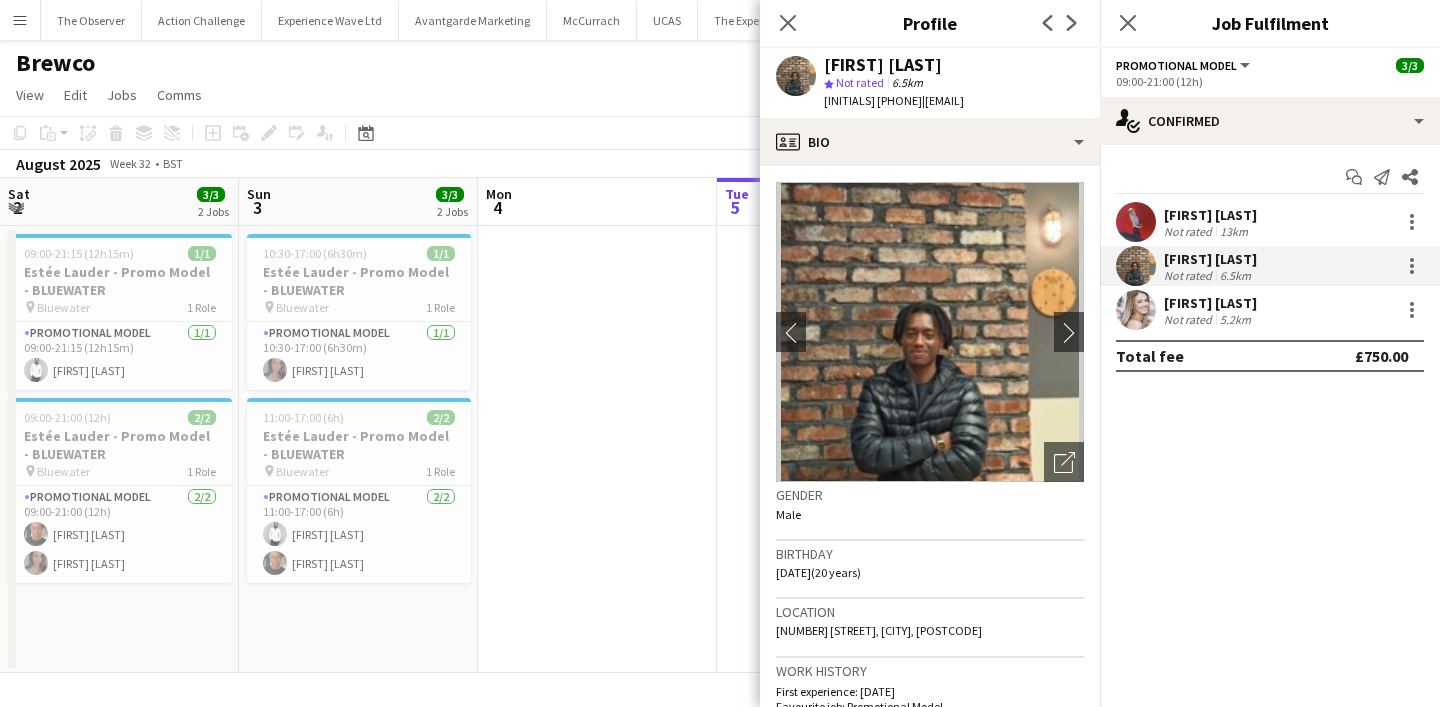 scroll, scrollTop: 0, scrollLeft: 0, axis: both 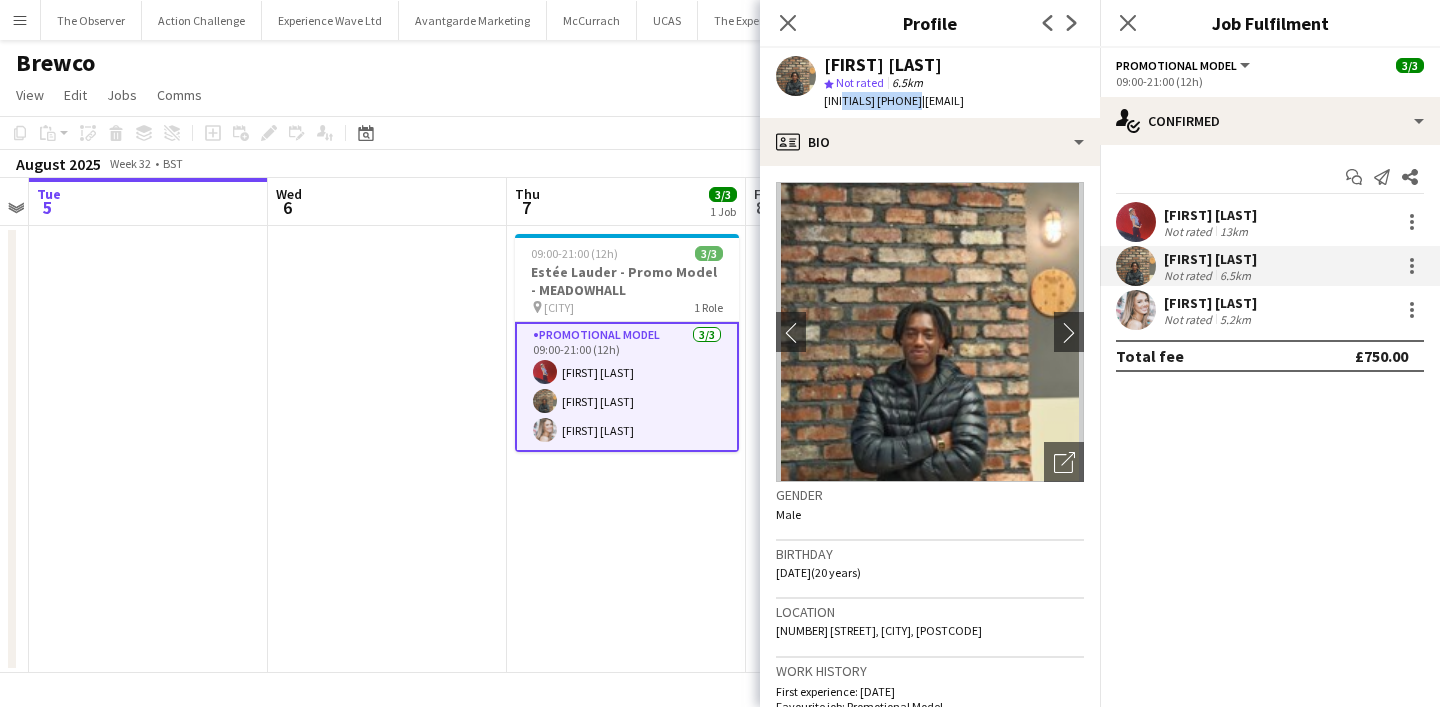 click on "Menu" at bounding box center [20, 20] 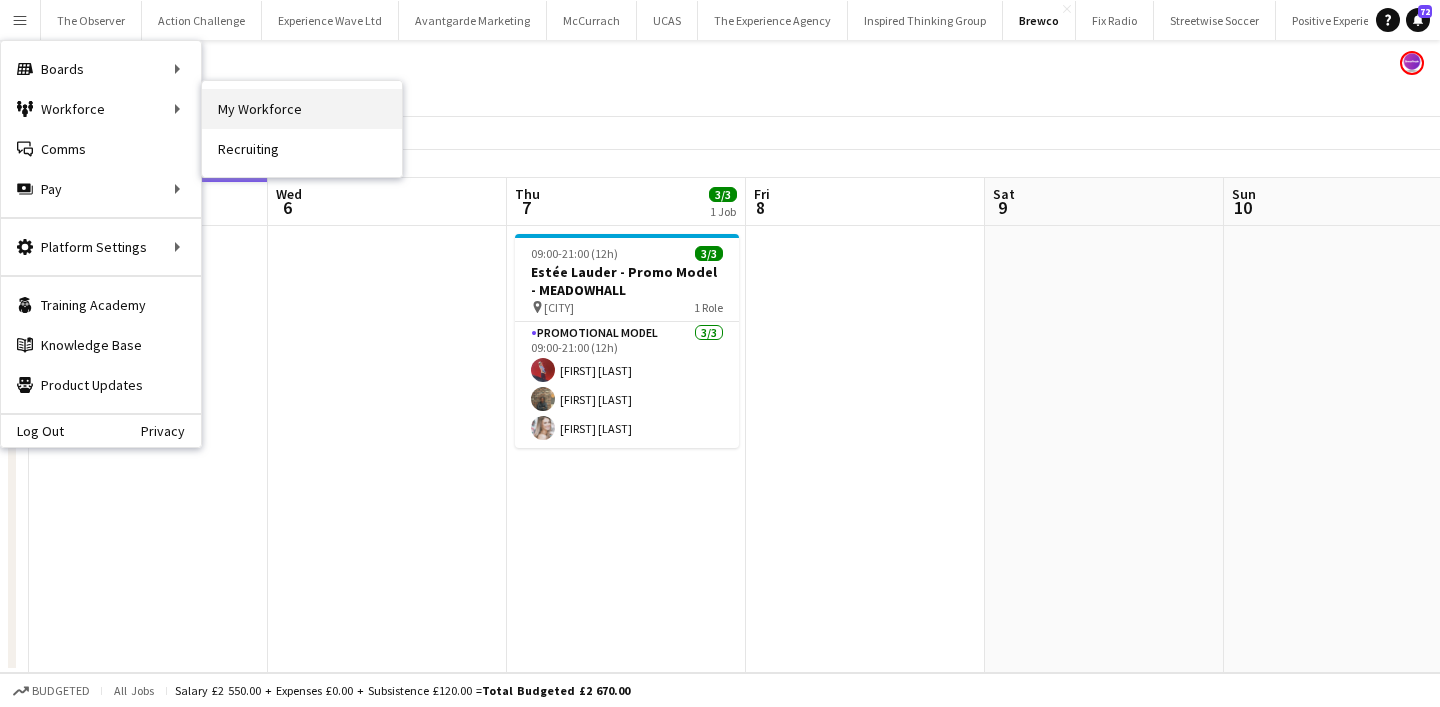 click on "My Workforce" at bounding box center (302, 109) 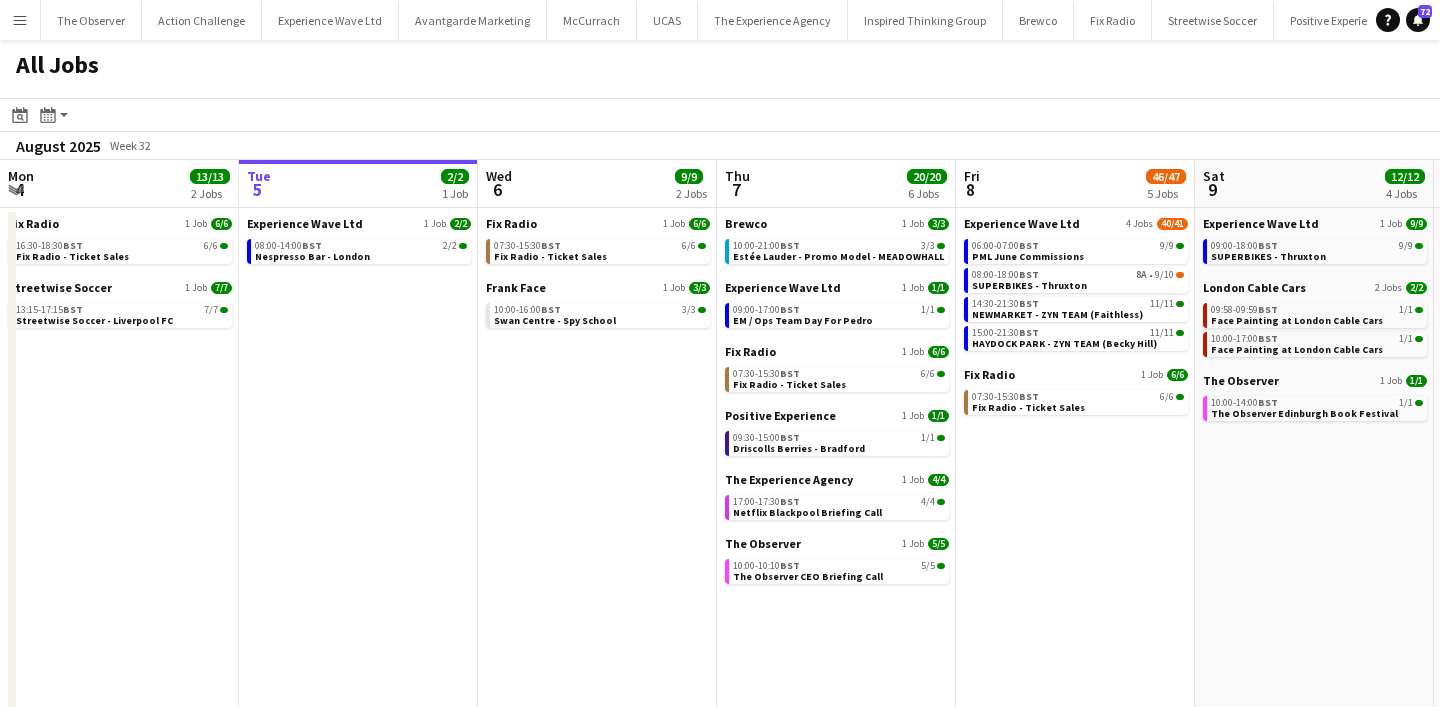 scroll, scrollTop: 0, scrollLeft: 0, axis: both 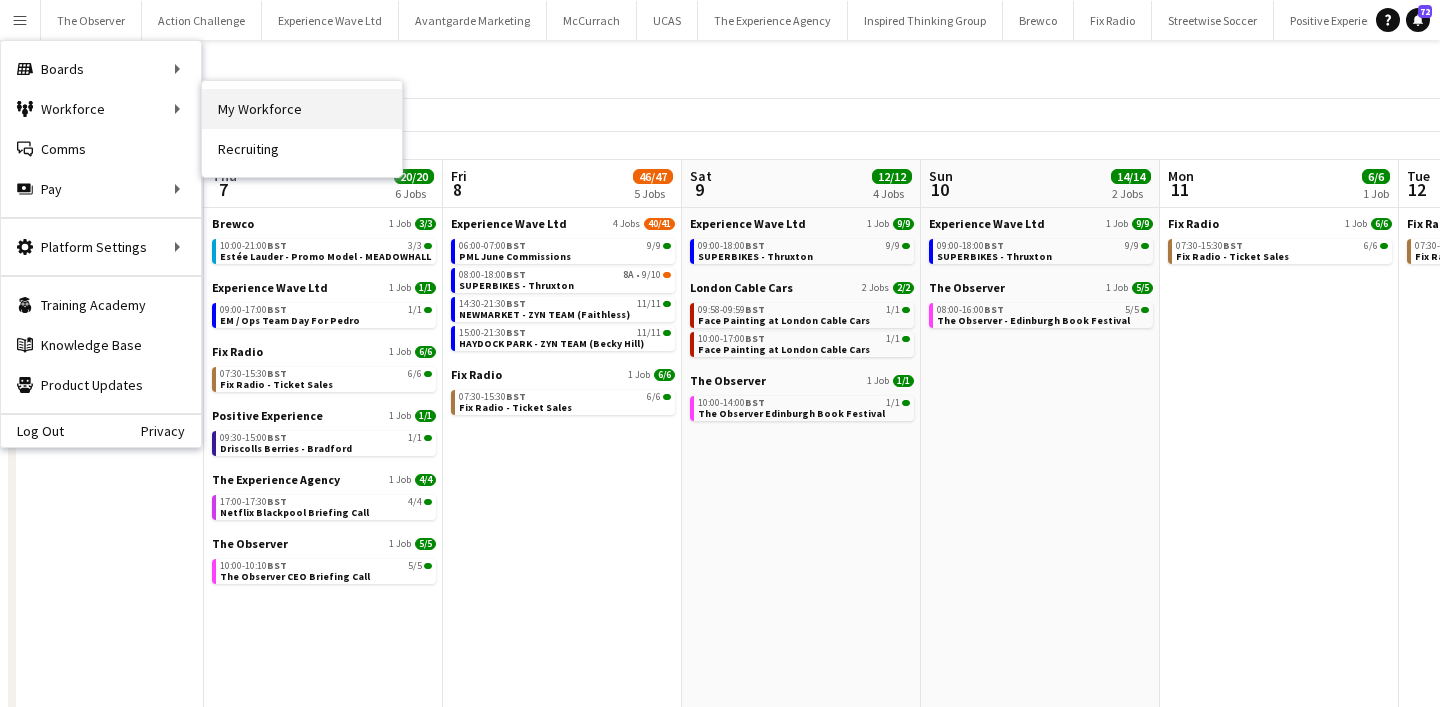 click on "My Workforce" at bounding box center (302, 109) 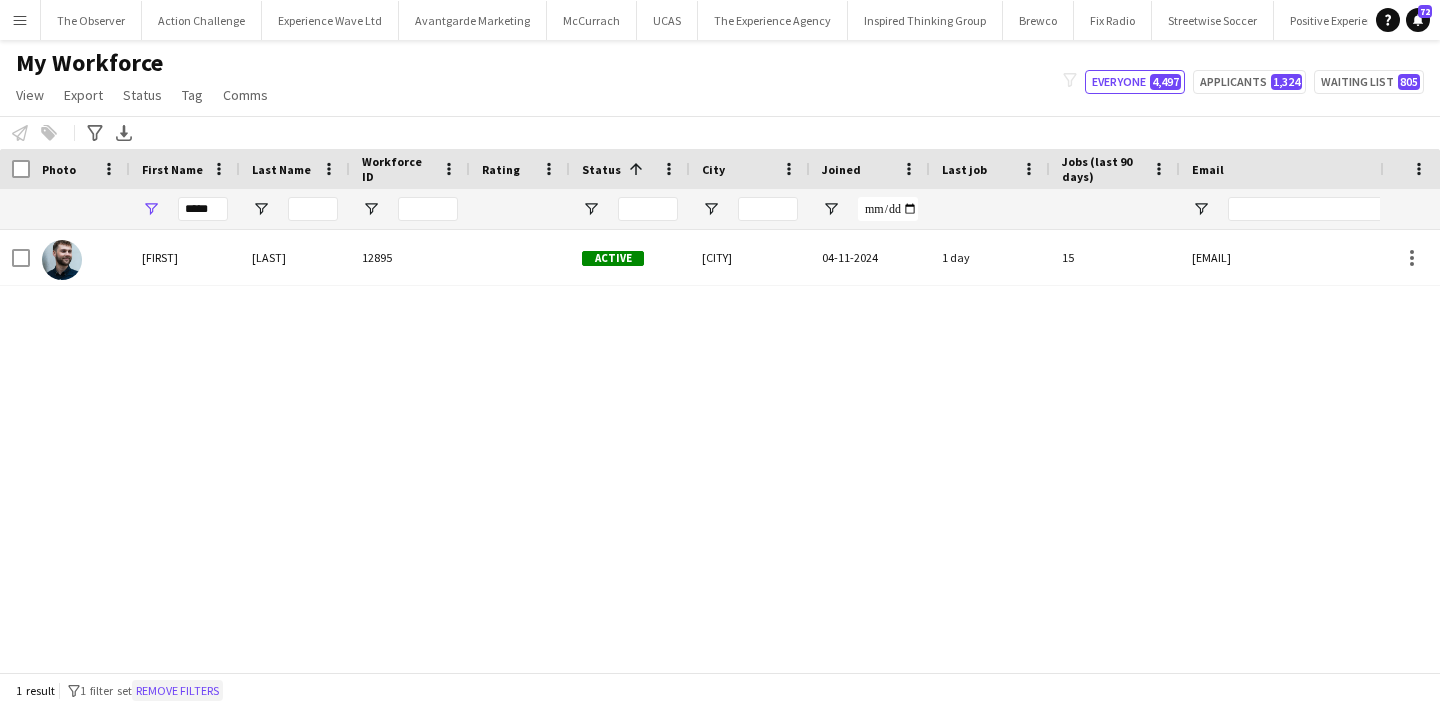 click on "Remove filters" 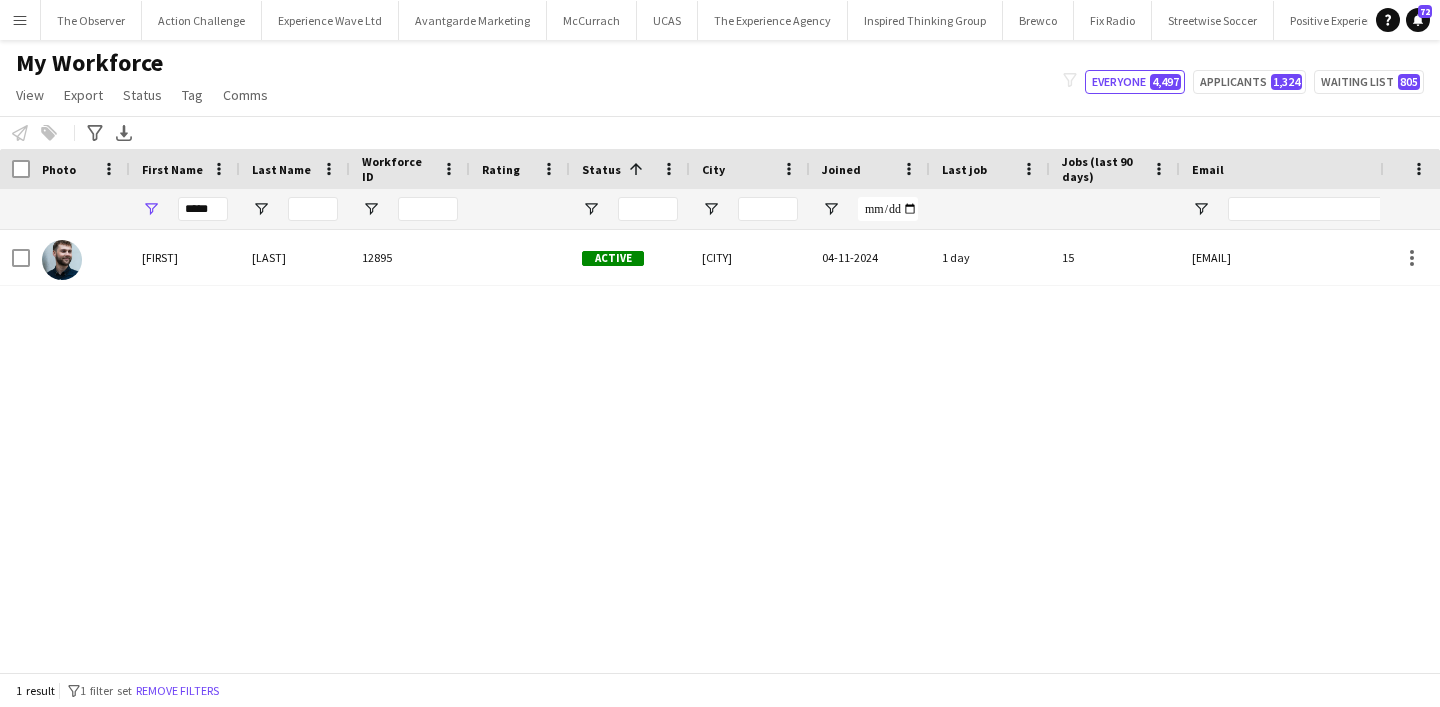 type 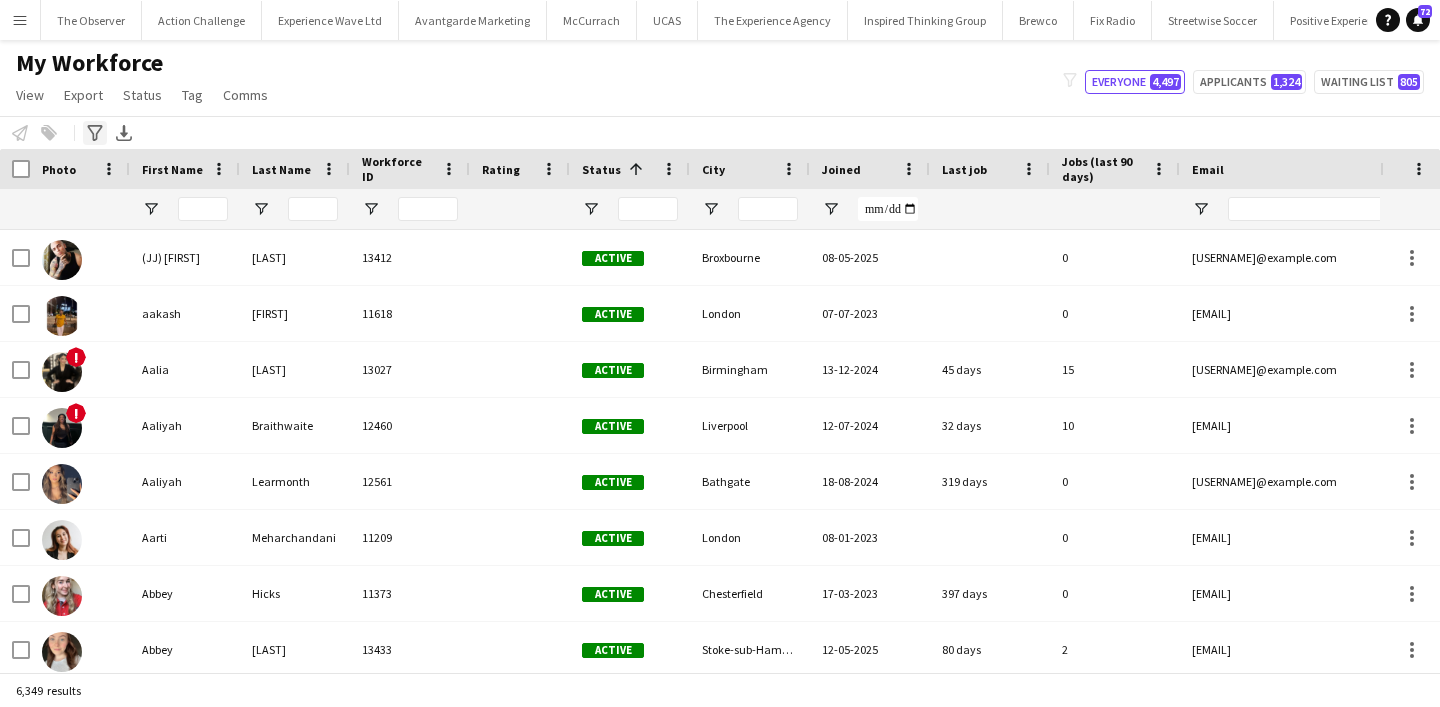 click on "Advanced filters" 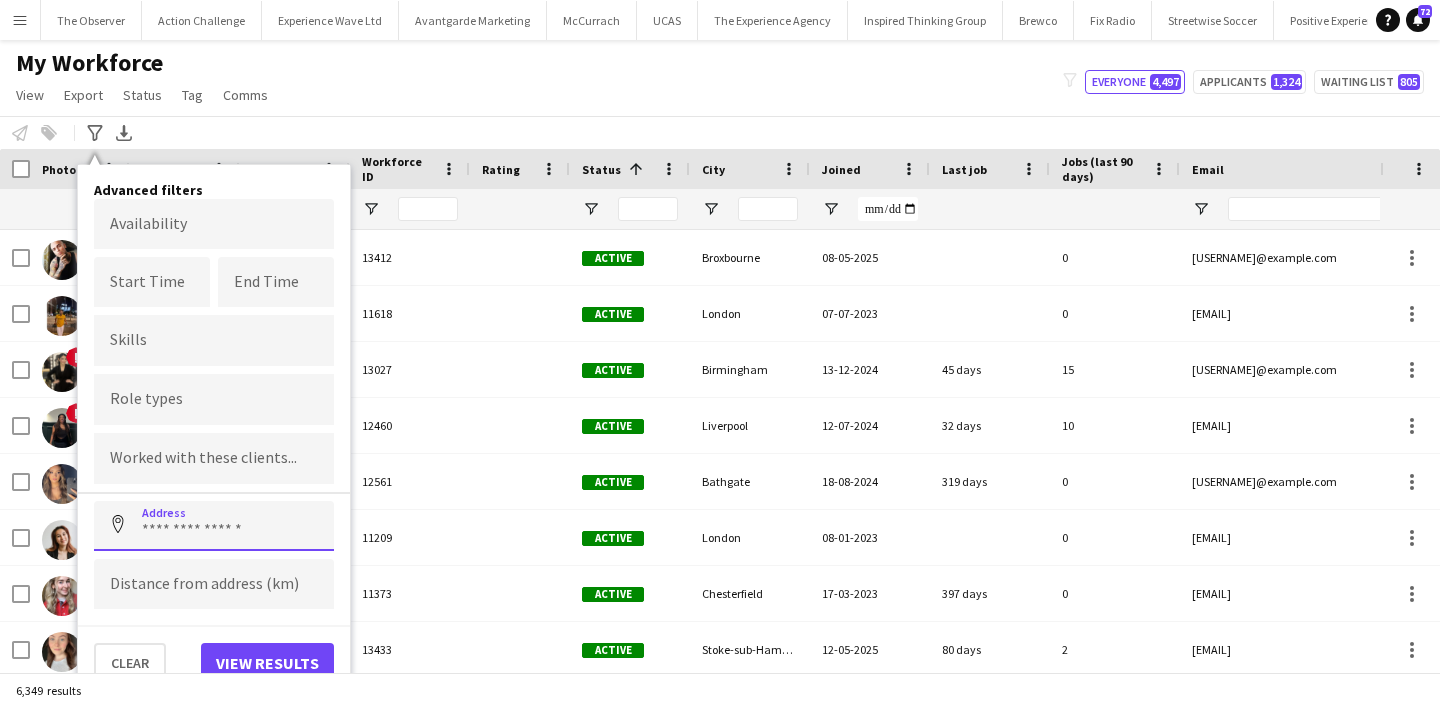 click at bounding box center (214, 526) 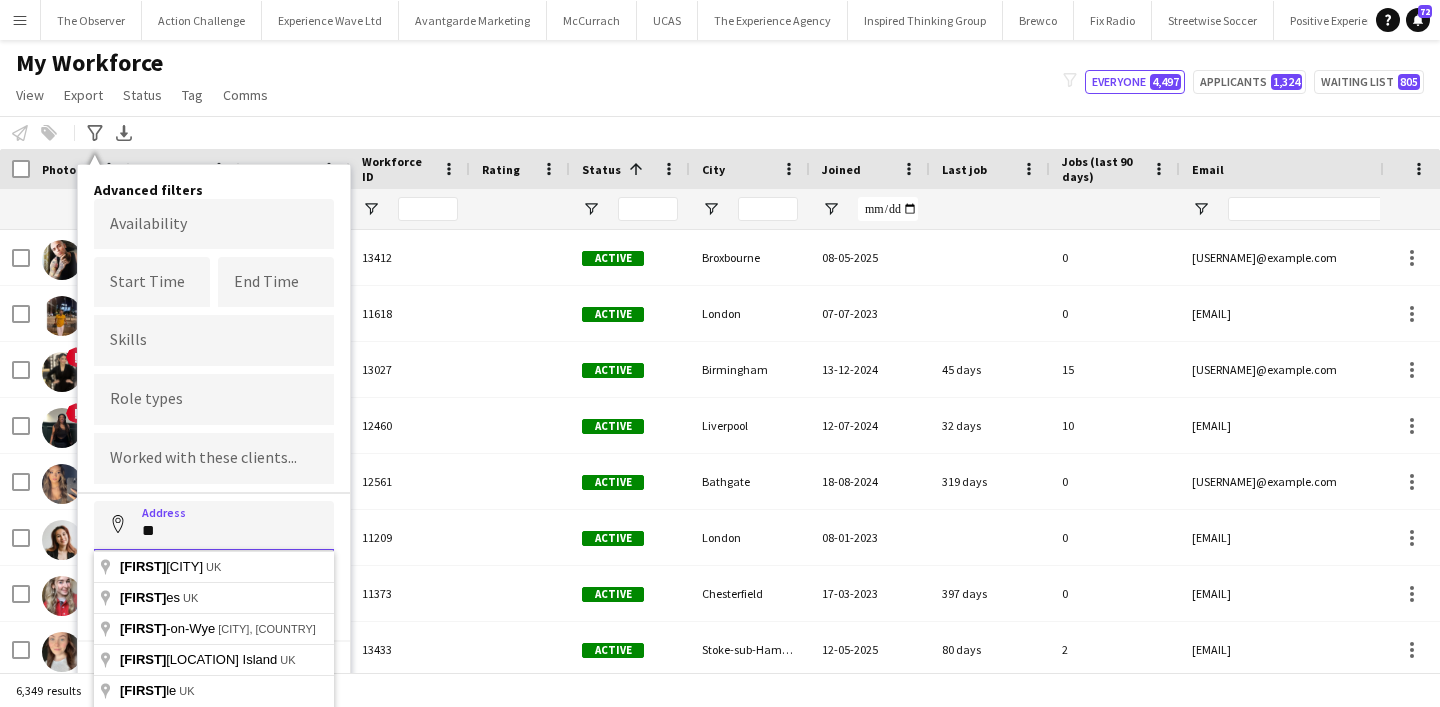 type on "*" 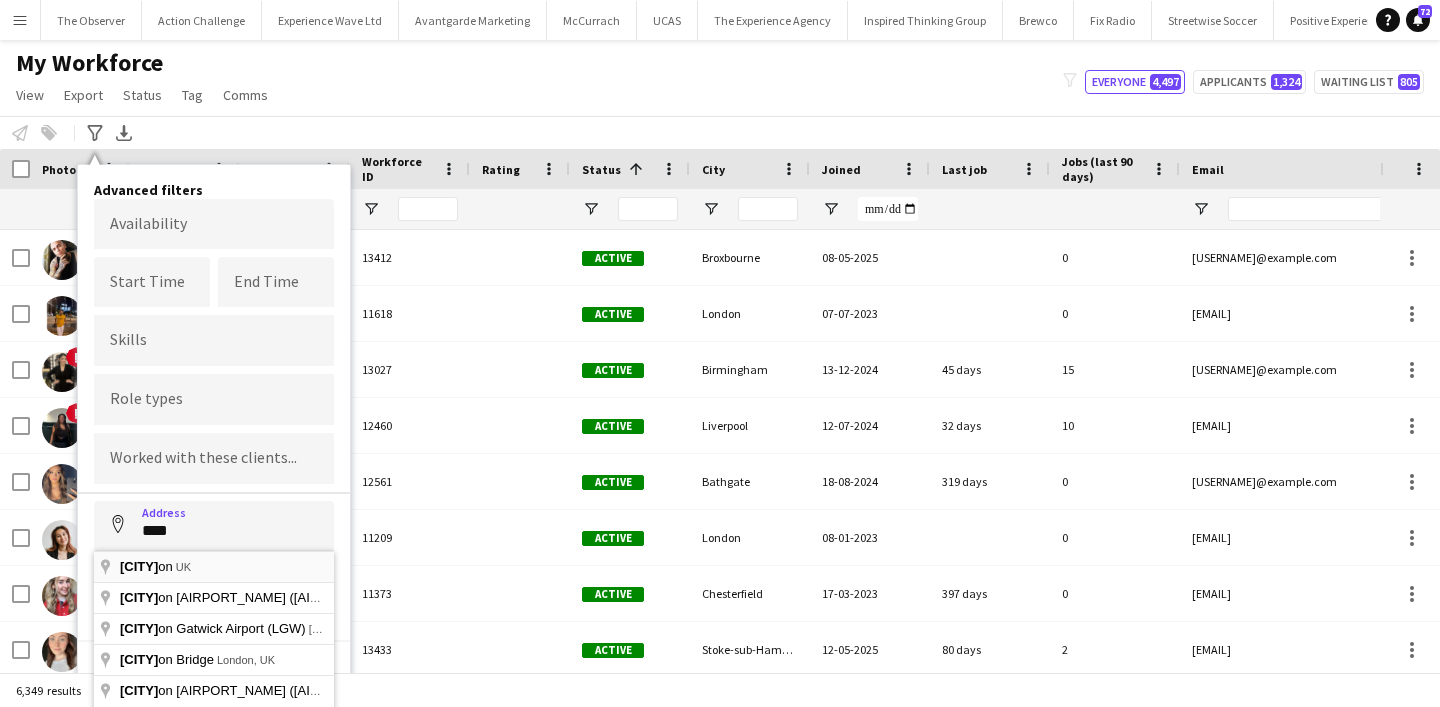 type on "**********" 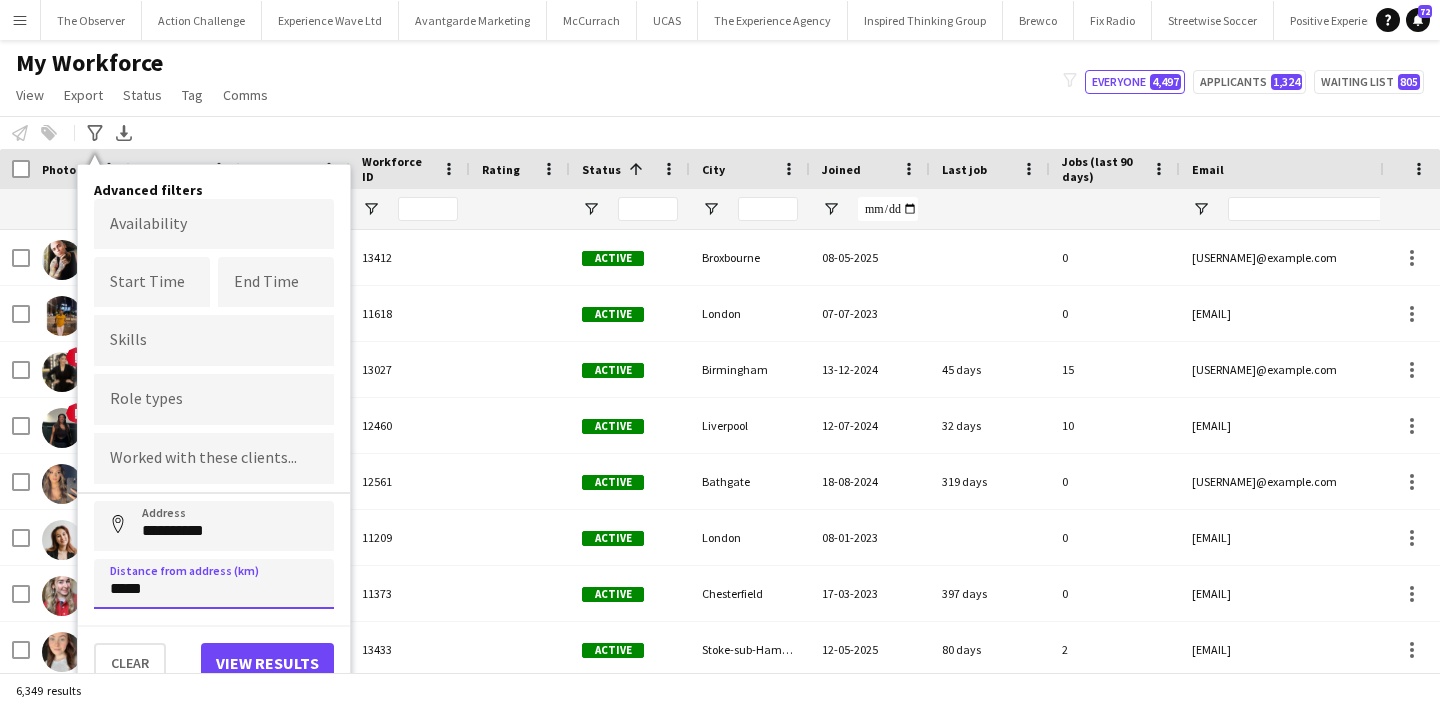 type on "*****" 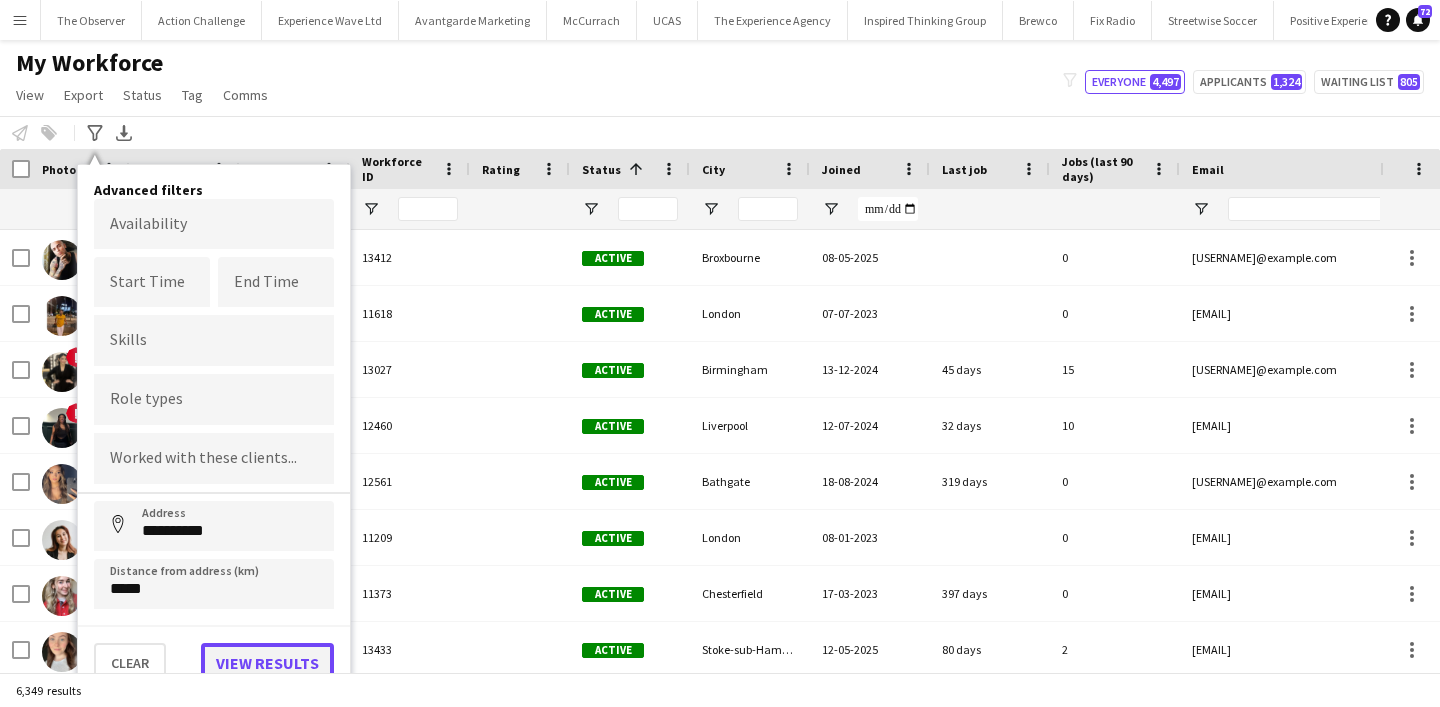 click on "View results" at bounding box center (267, 663) 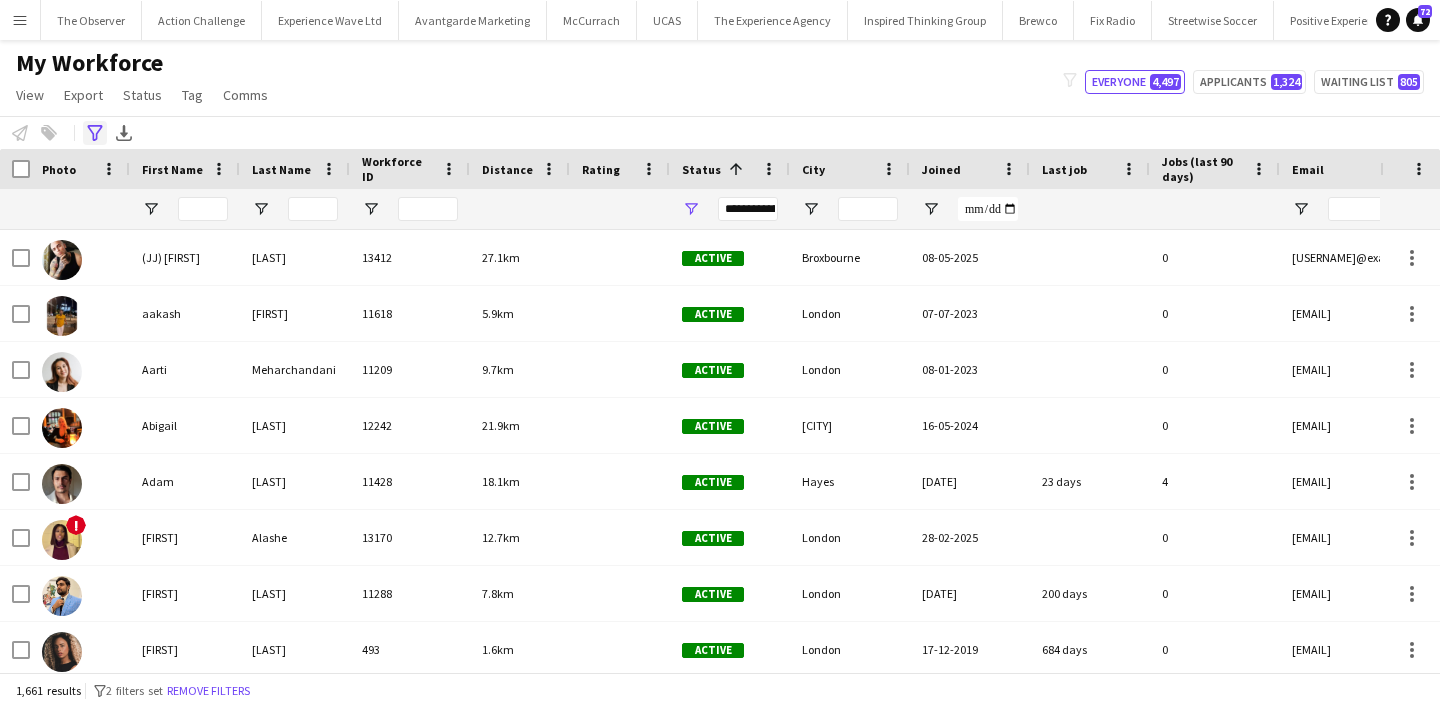 click on "Advanced filters" 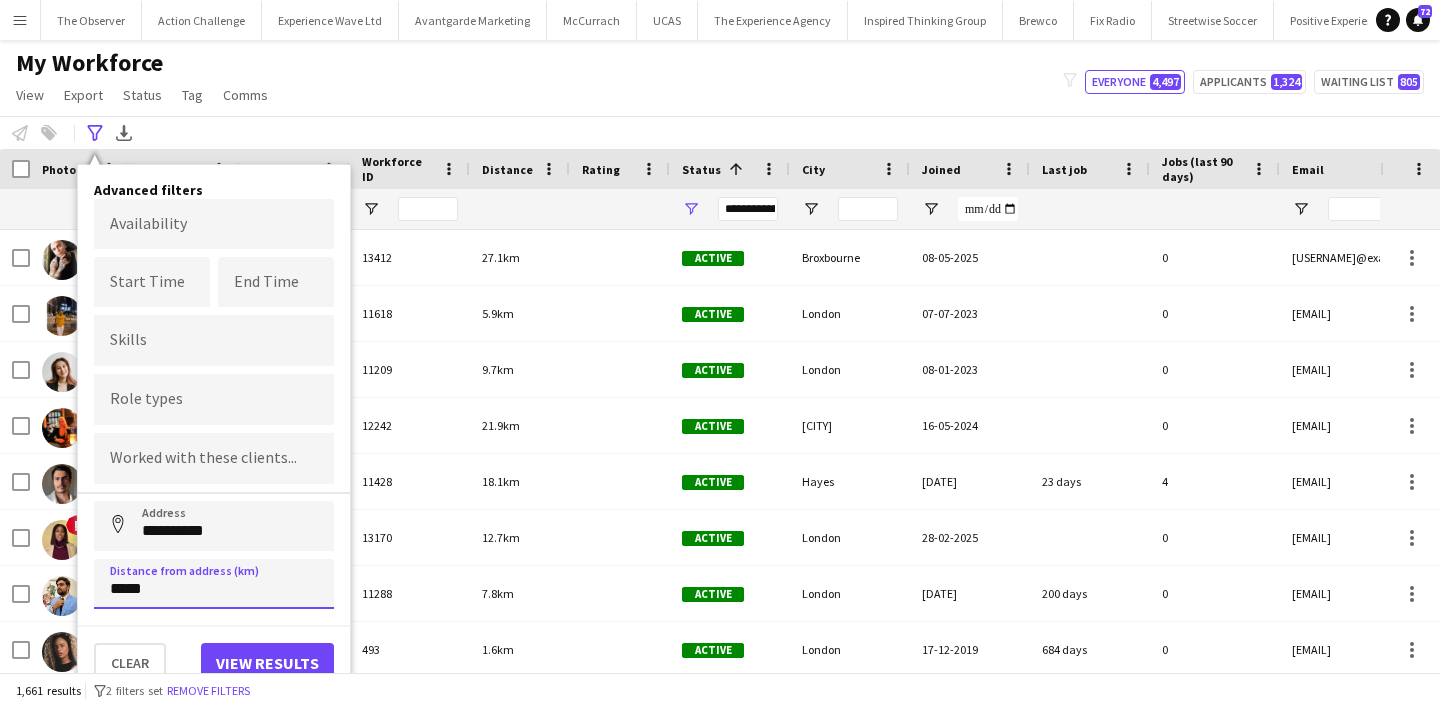 drag, startPoint x: 118, startPoint y: 589, endPoint x: 101, endPoint y: 587, distance: 17.117243 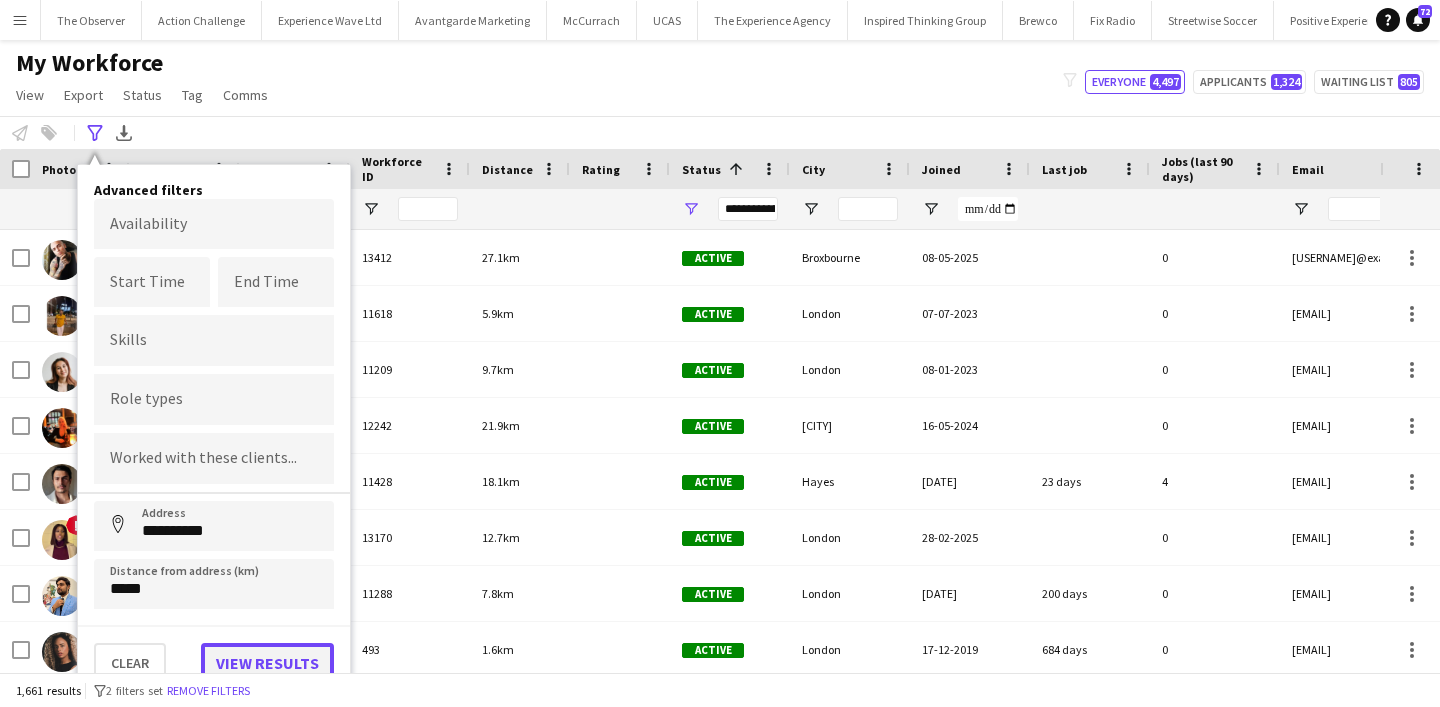 click on "View results" at bounding box center (267, 663) 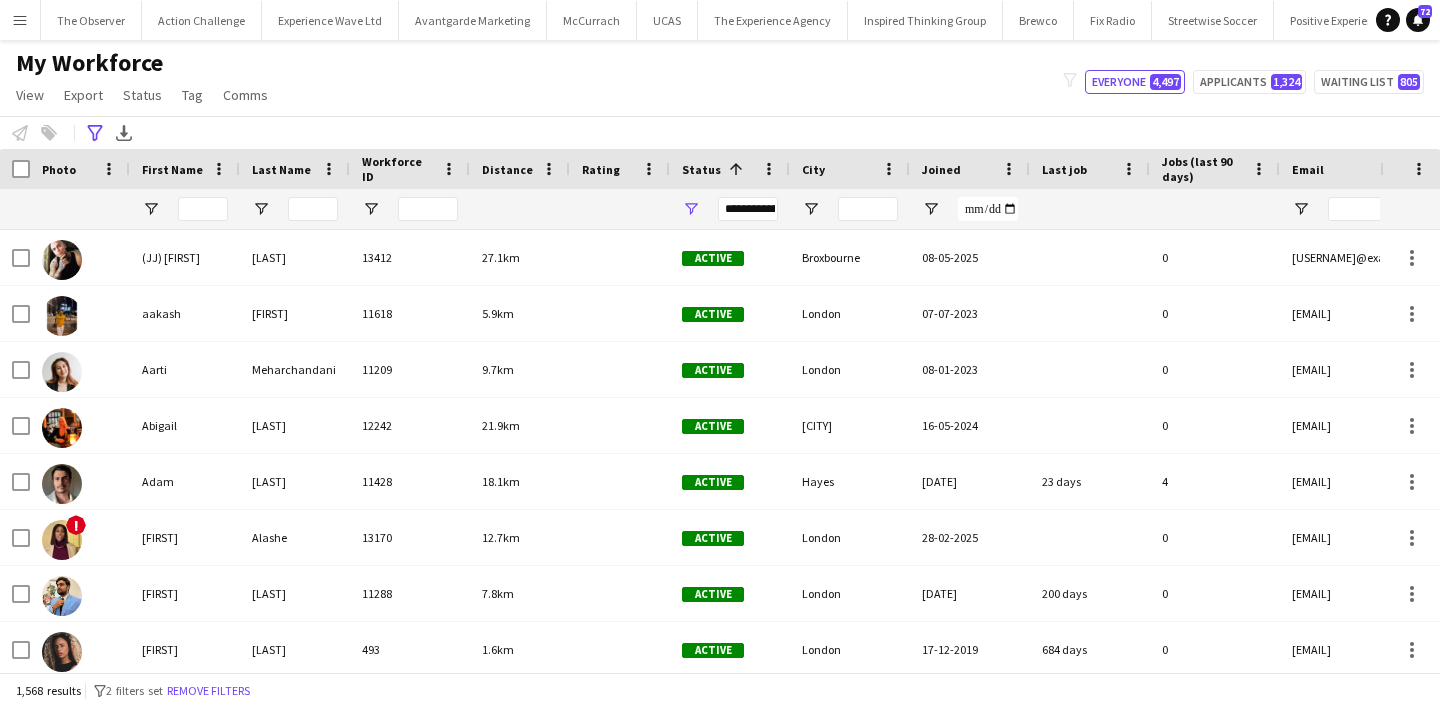 click on "**********" at bounding box center (748, 209) 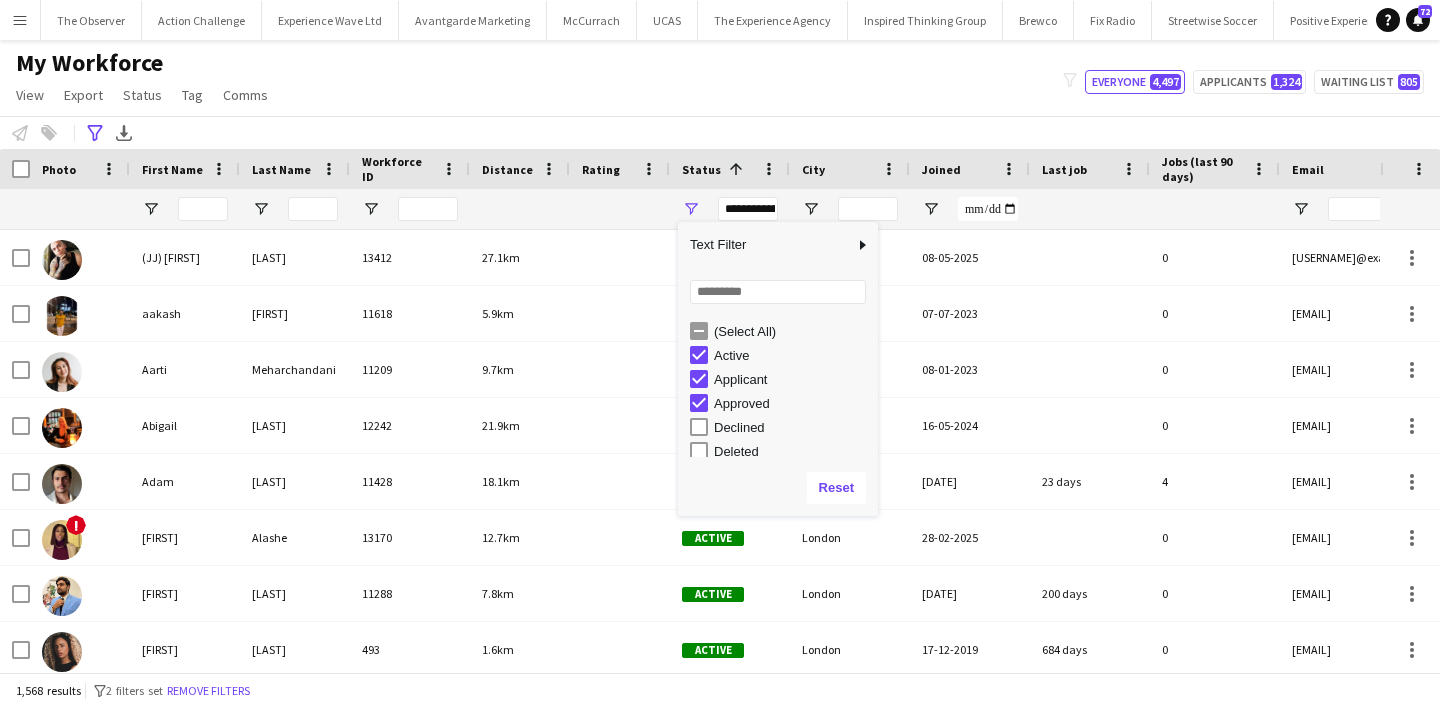 click on "Applicant" at bounding box center (793, 379) 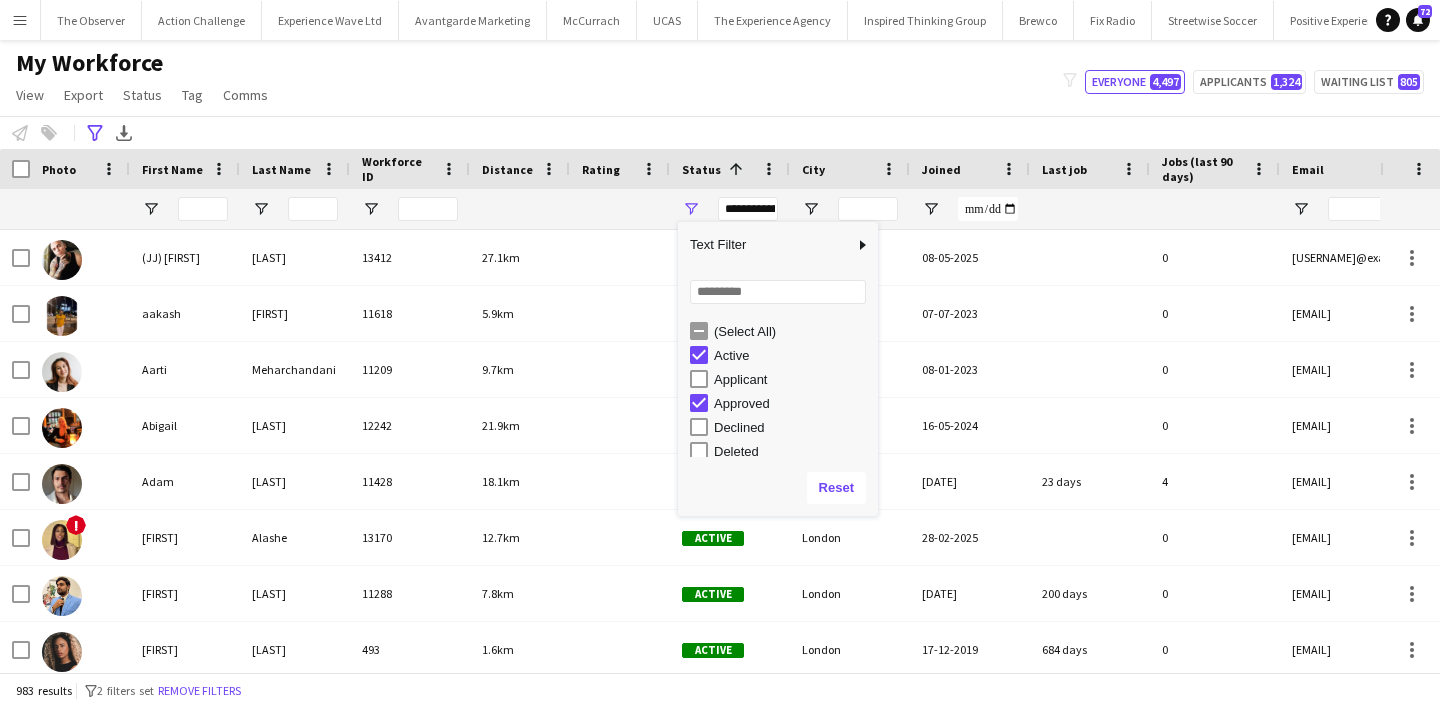 click on "Approved" at bounding box center [793, 403] 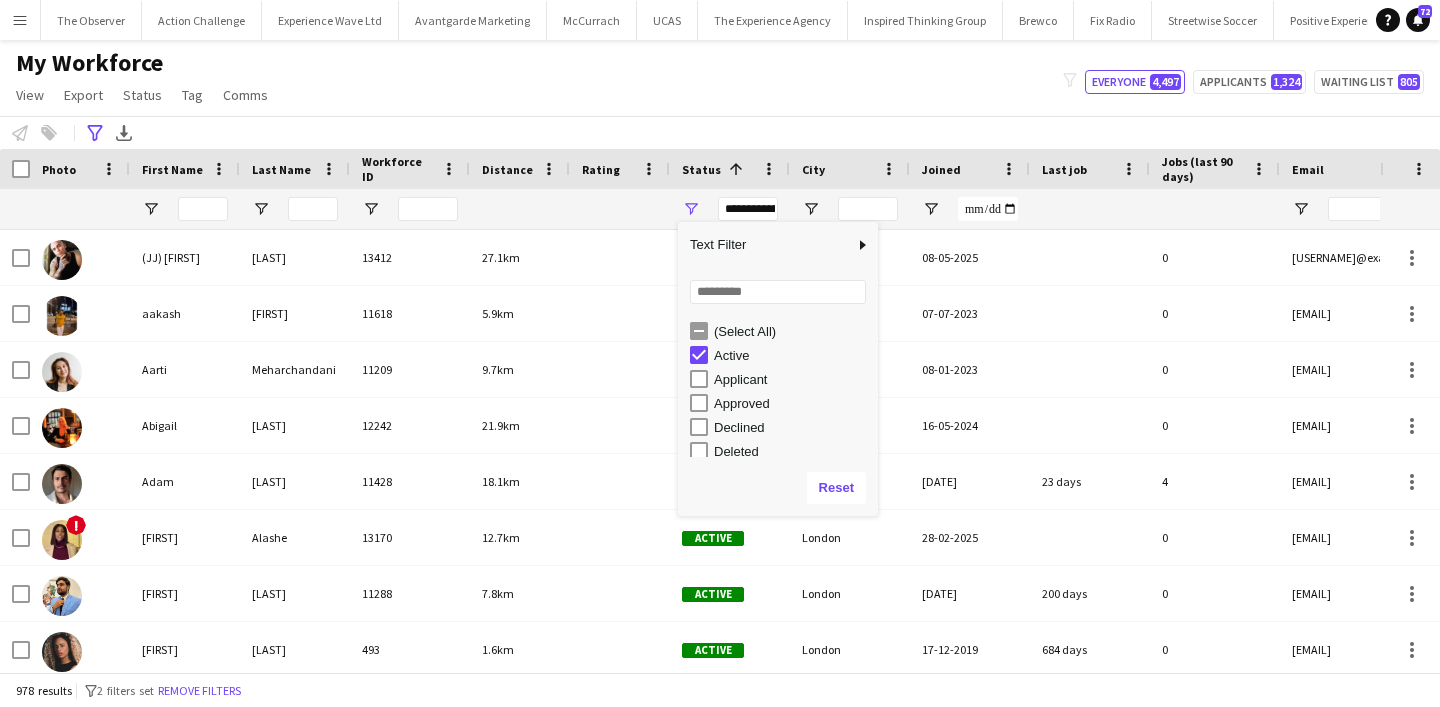 scroll, scrollTop: 126, scrollLeft: 0, axis: vertical 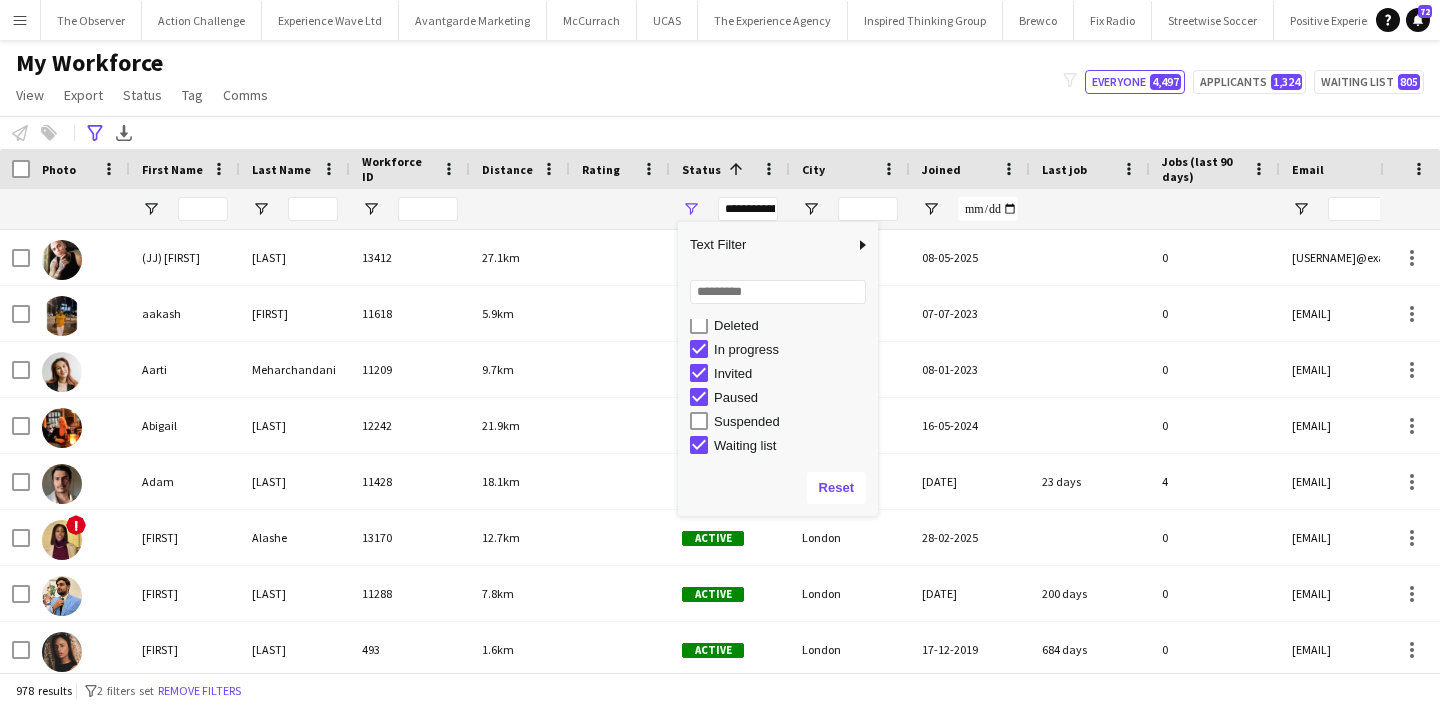 click on "Paused" at bounding box center (793, 397) 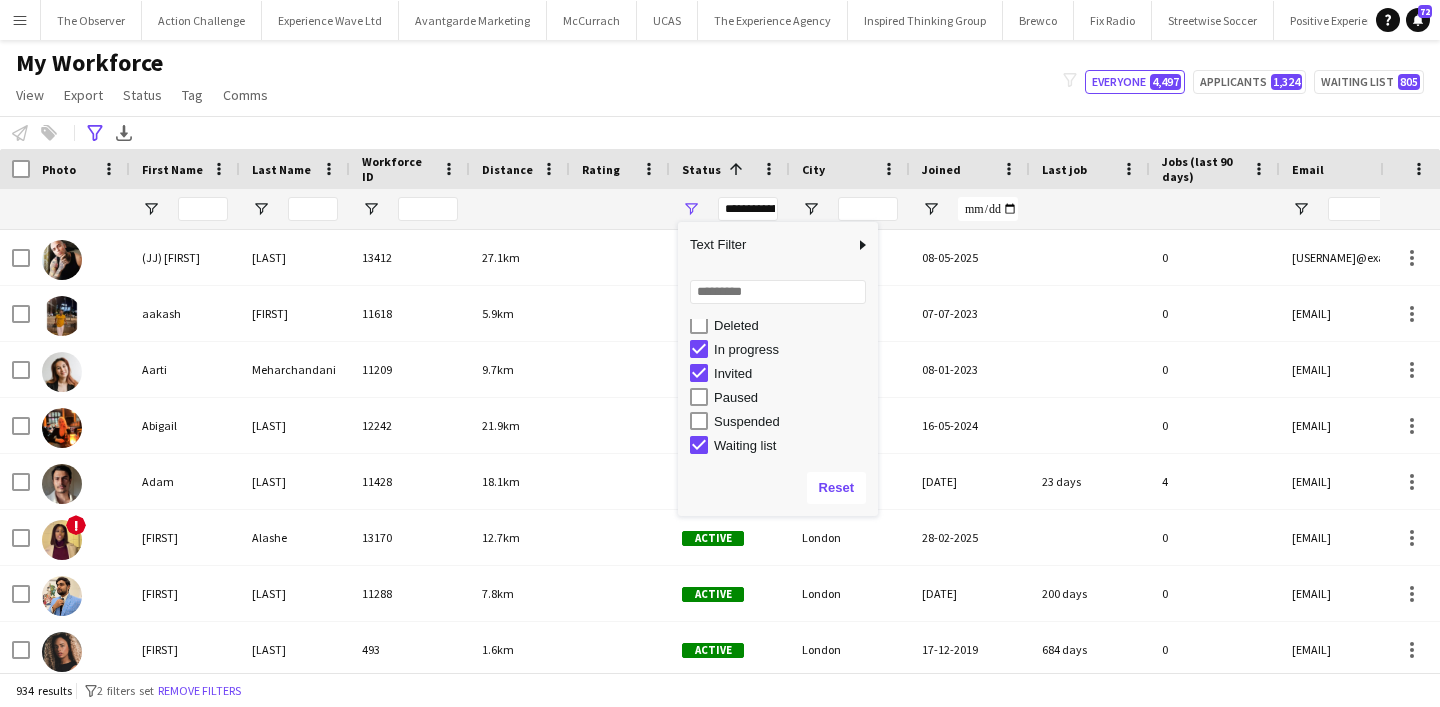 click on "Invited" at bounding box center [793, 373] 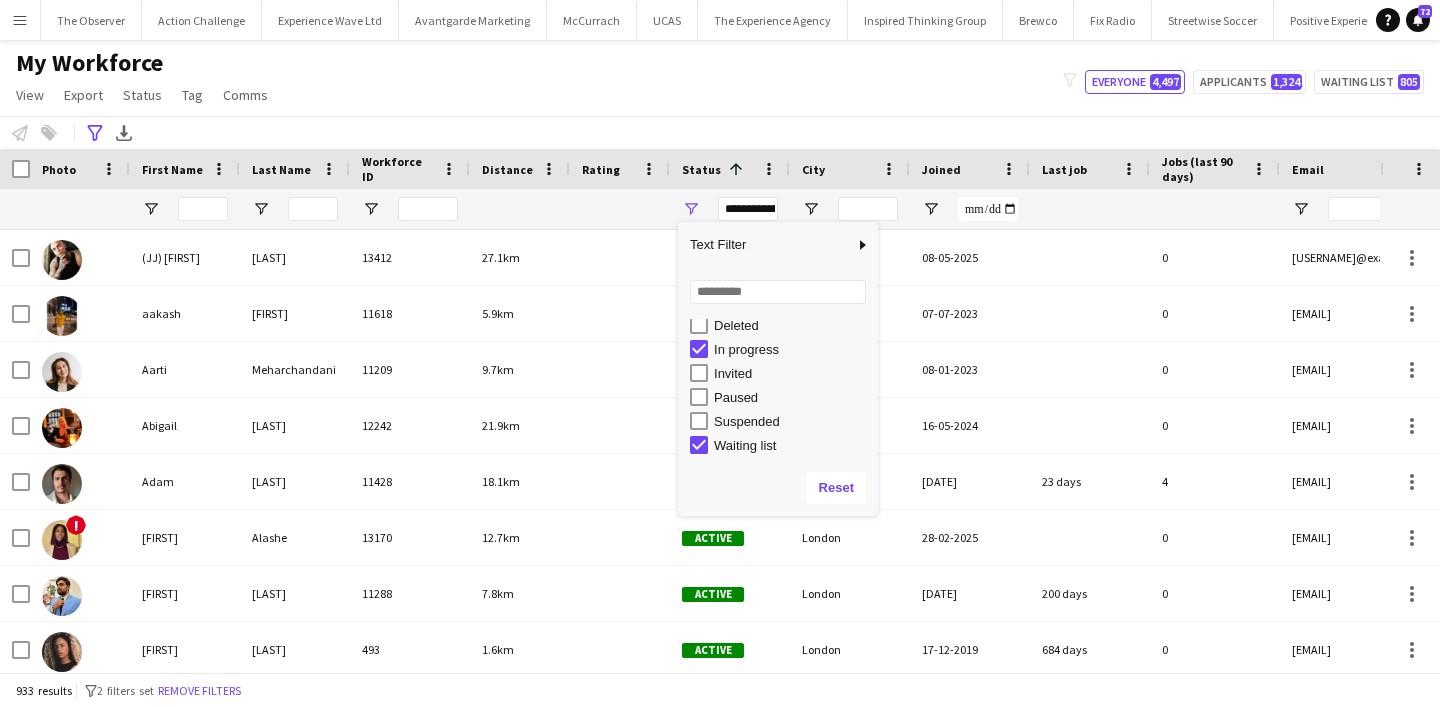 click on "In progress" at bounding box center (784, 349) 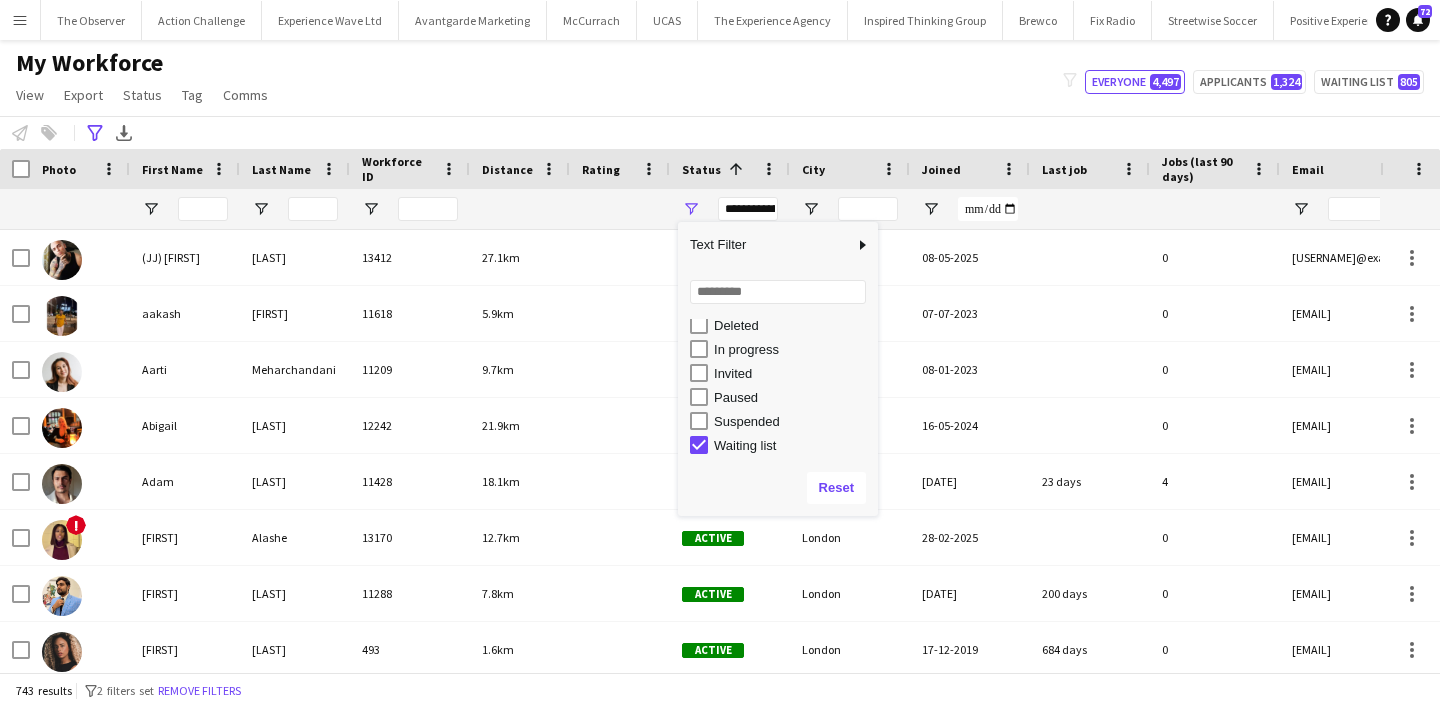 click on "Waiting list" at bounding box center [793, 445] 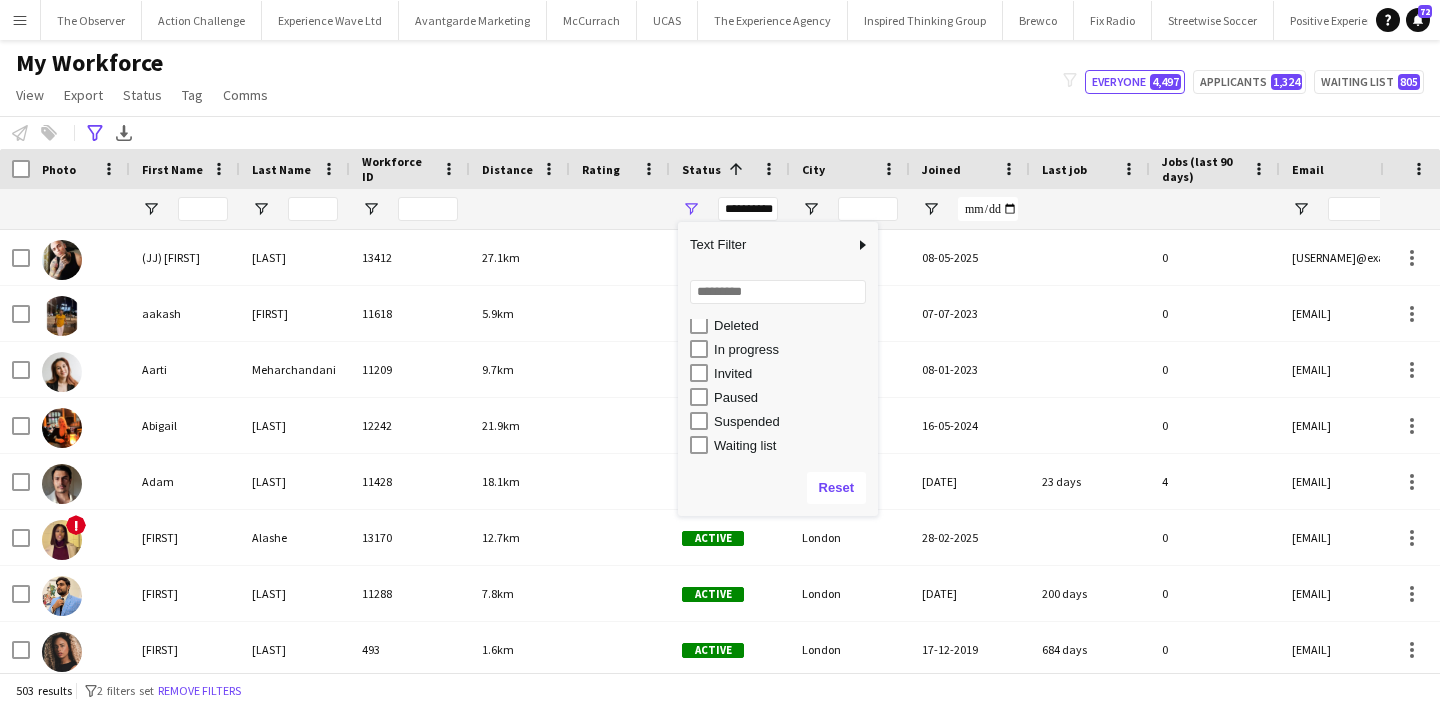 scroll, scrollTop: 0, scrollLeft: 0, axis: both 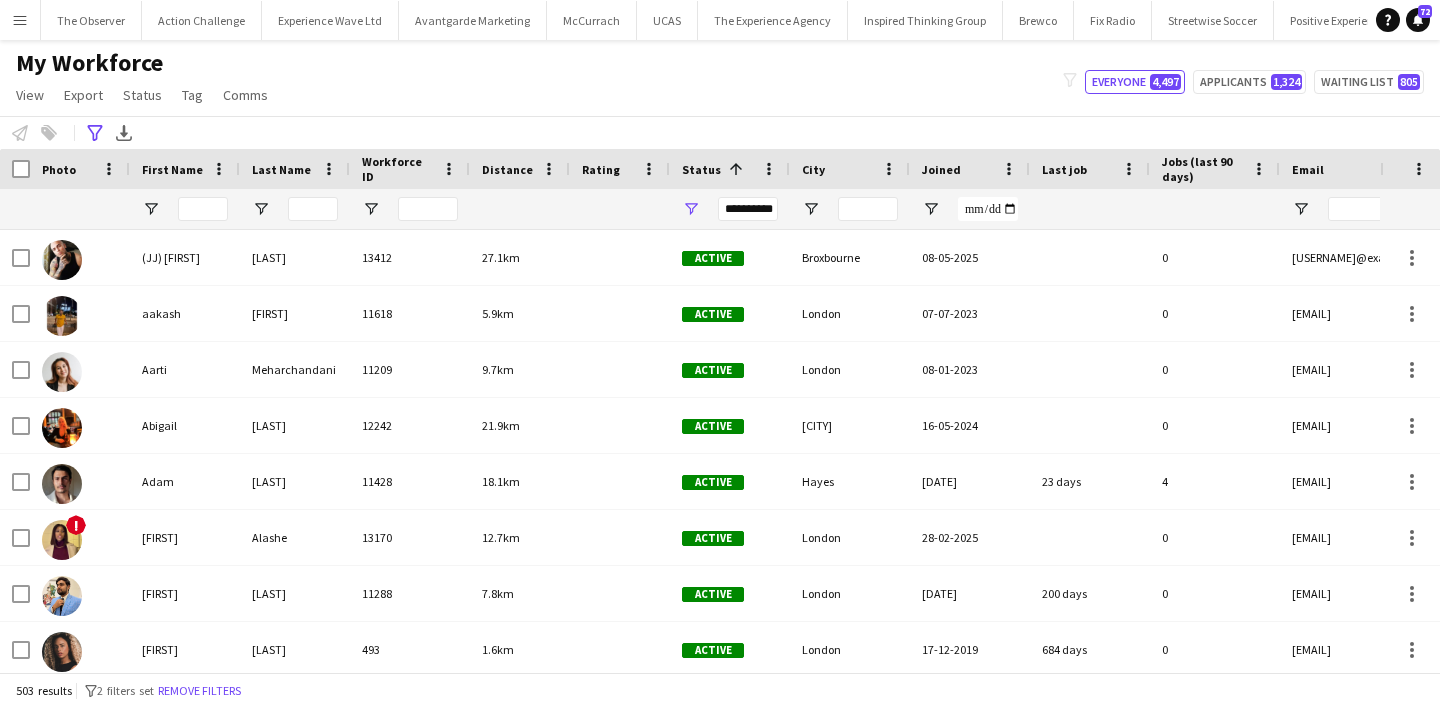 click on "**********" 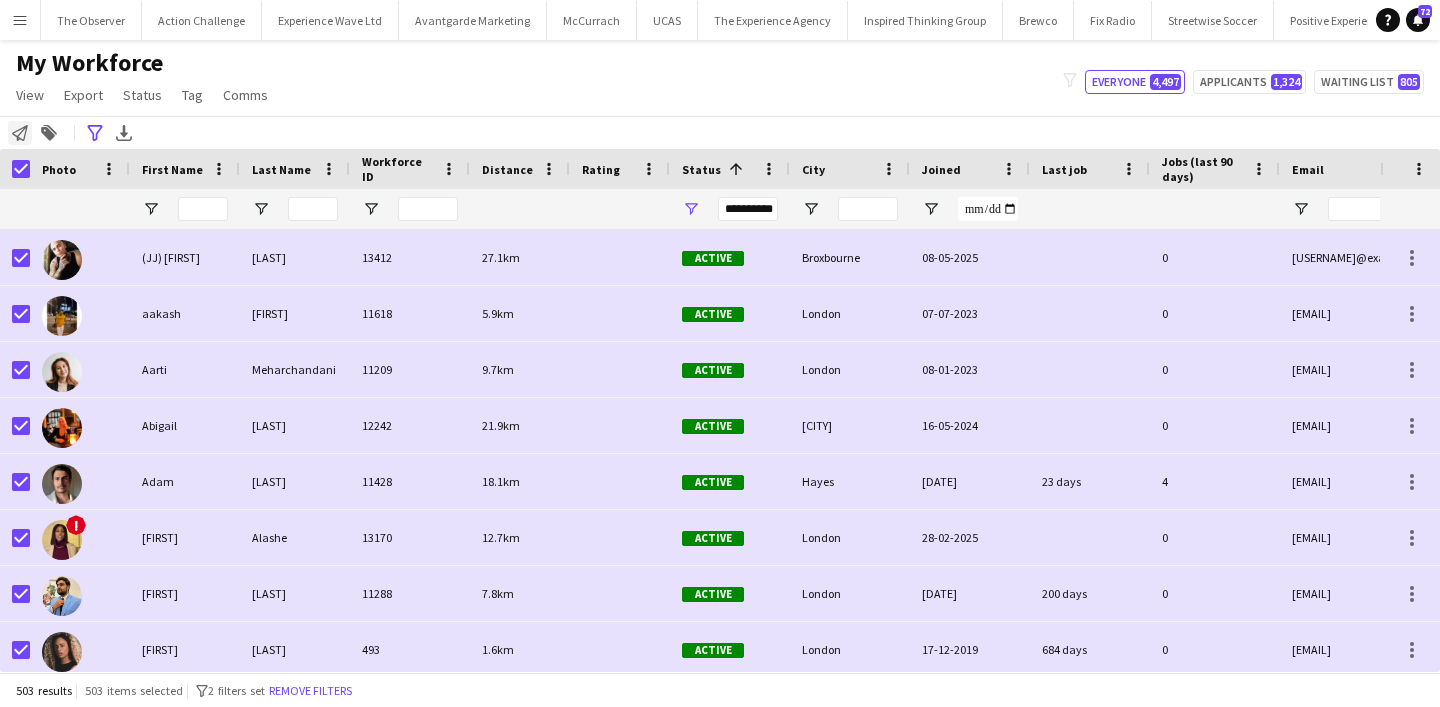 click 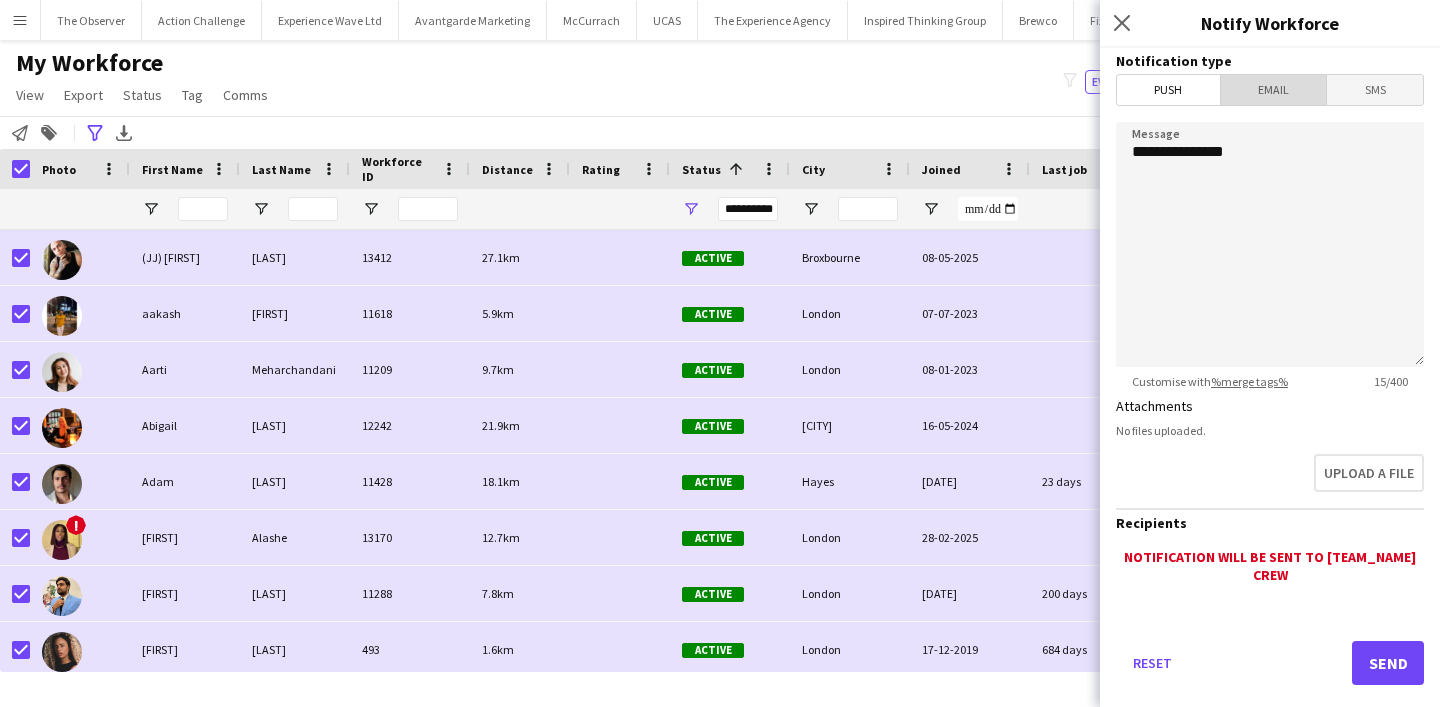 click on "Email" at bounding box center [1274, 90] 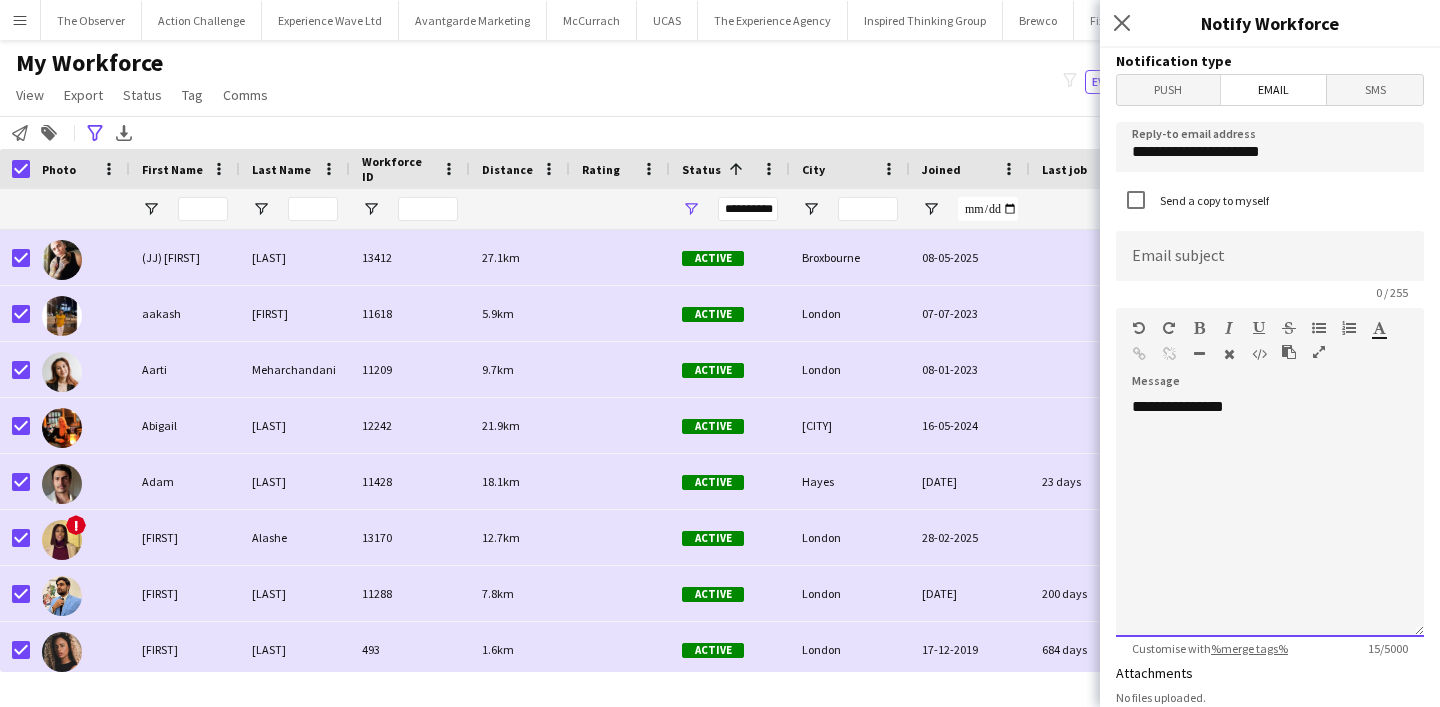 click on "**********" 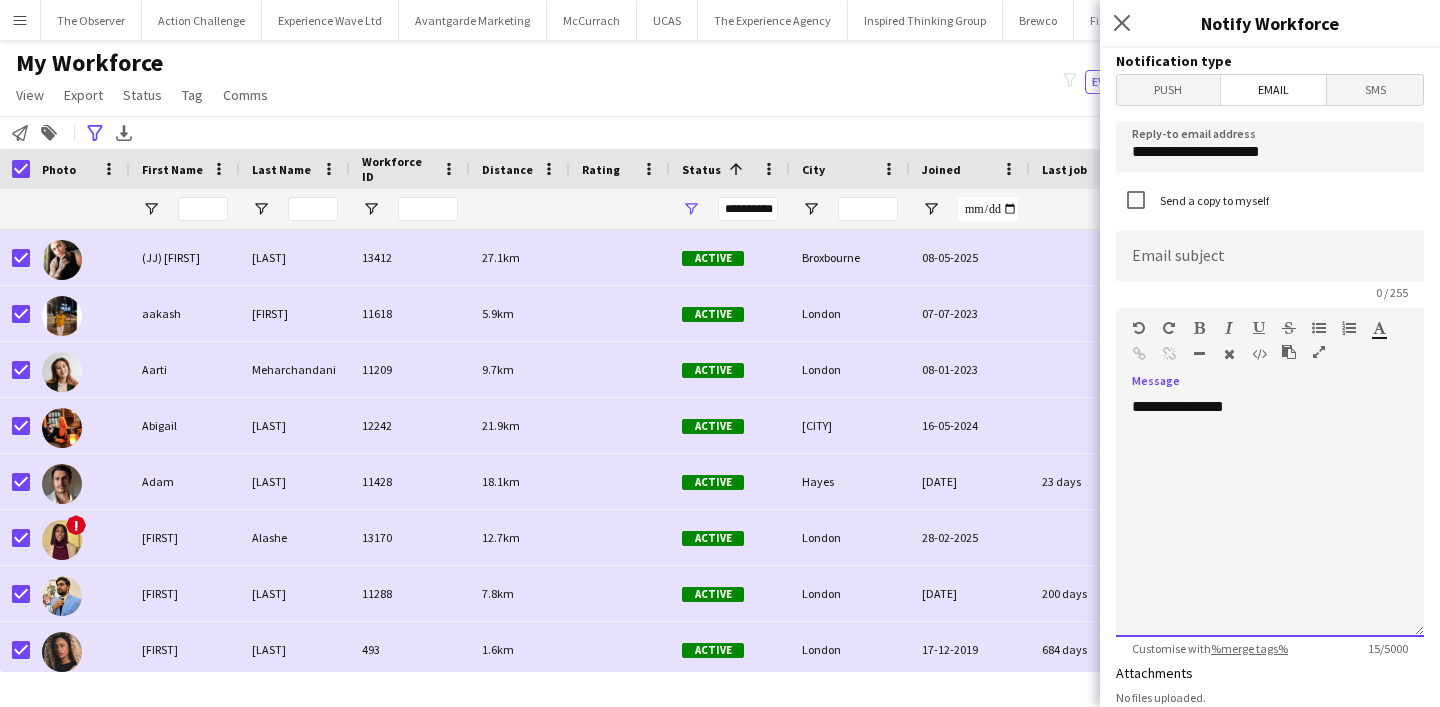 type 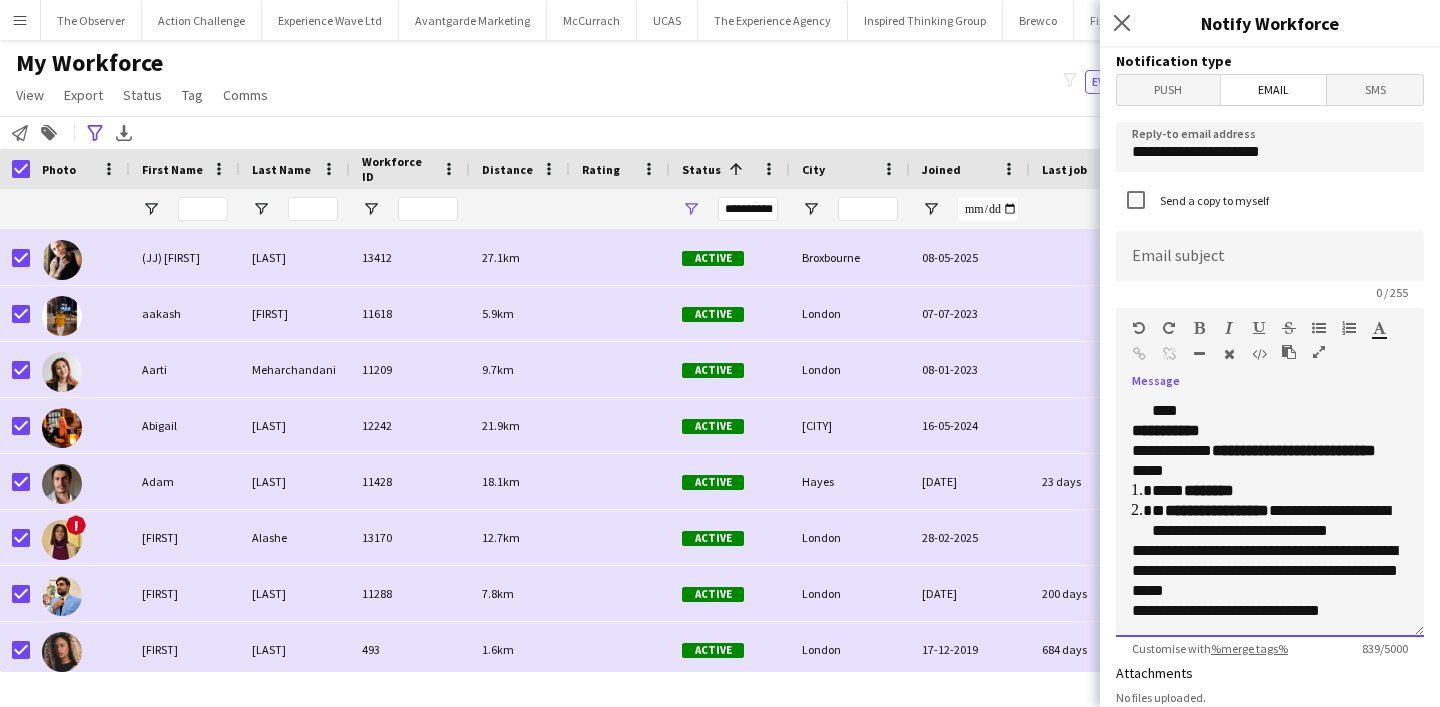 scroll, scrollTop: 0, scrollLeft: 0, axis: both 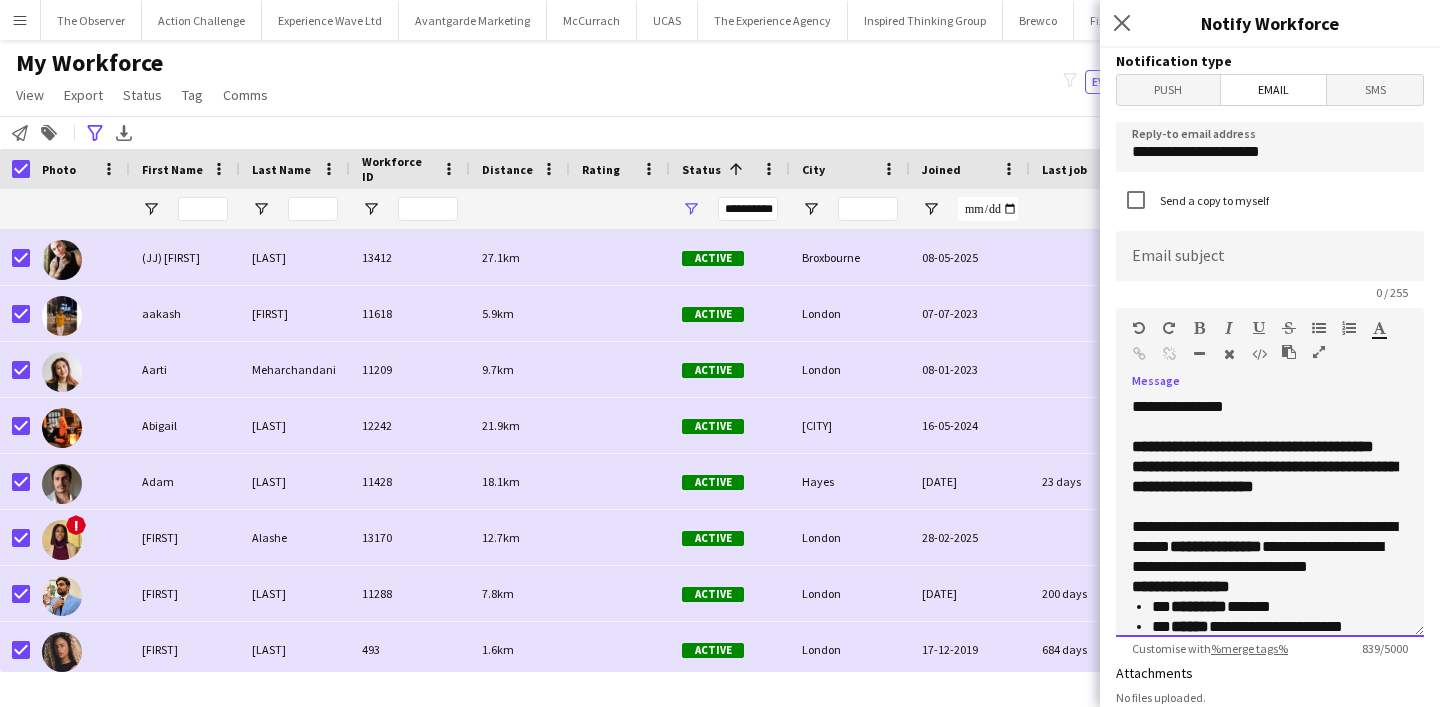 click on "**********" 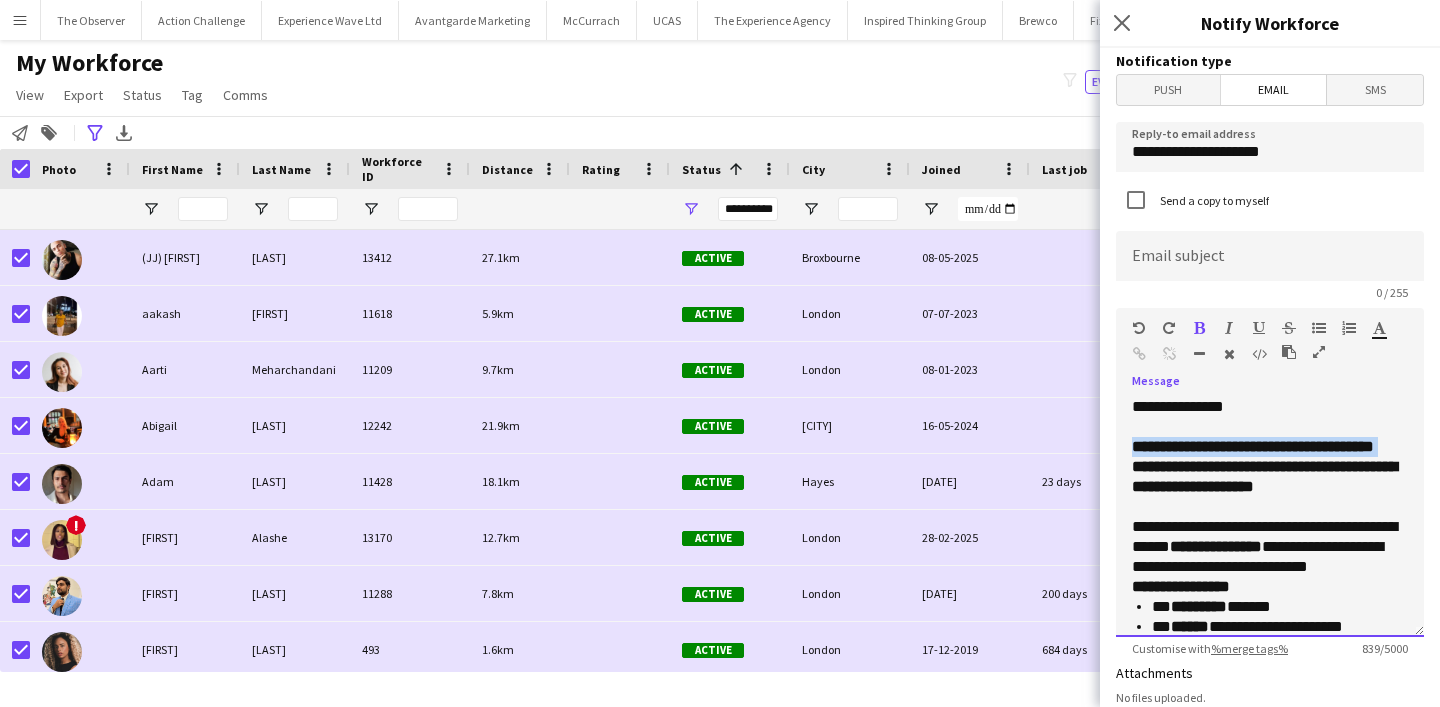 click on "**********" 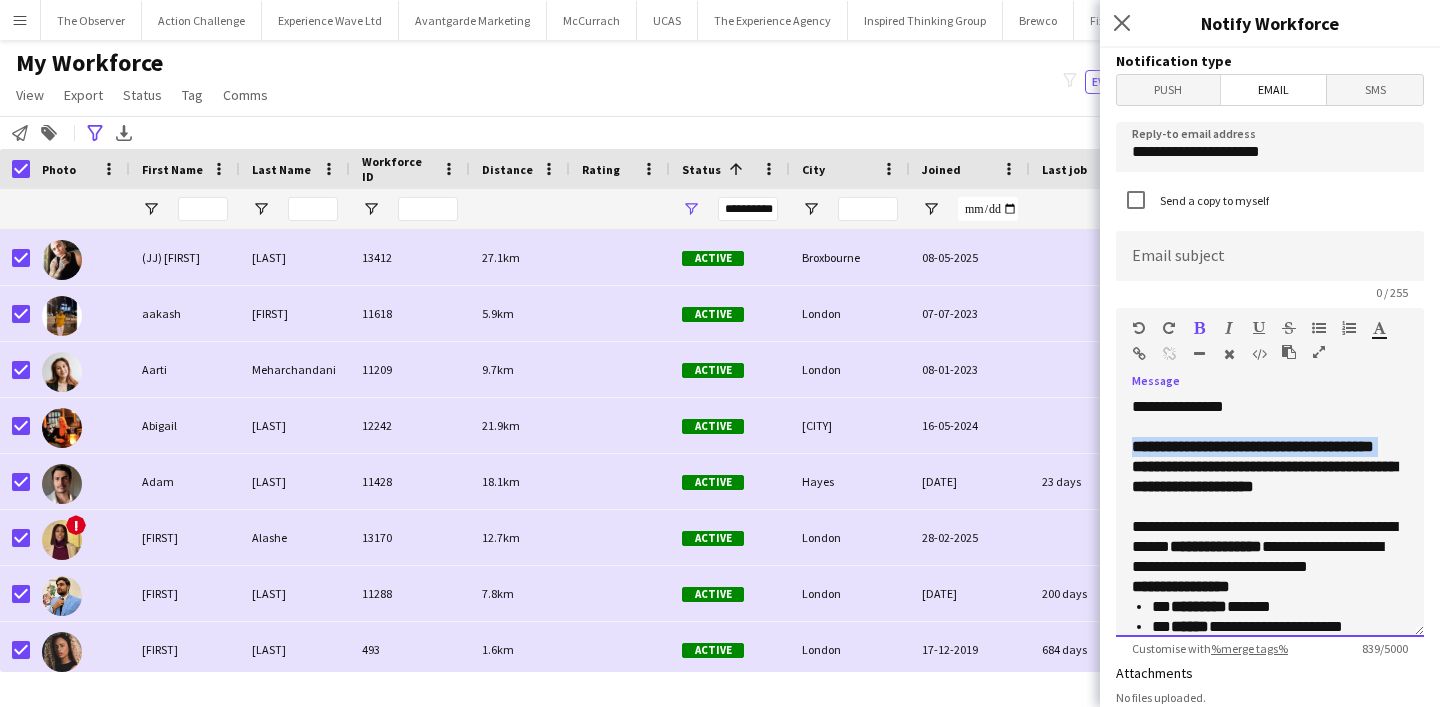 click on "**********" 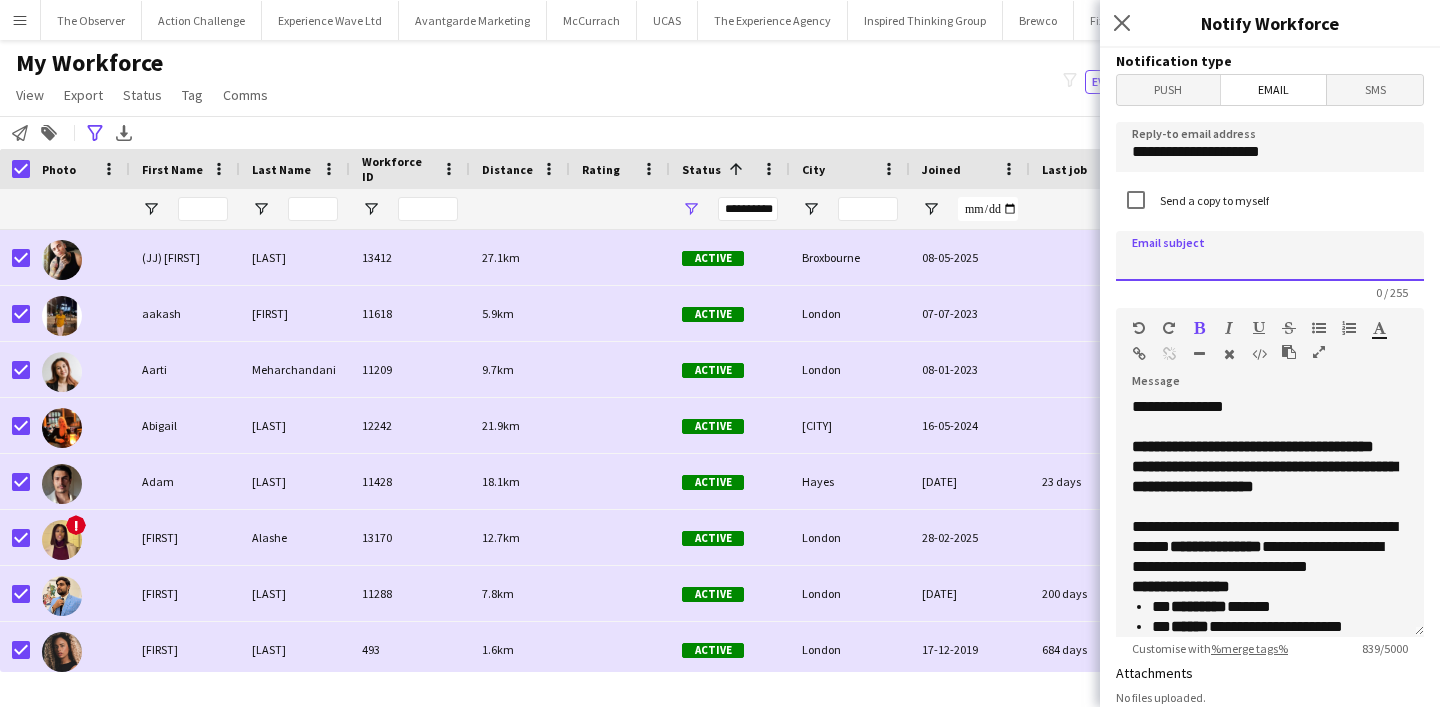 click 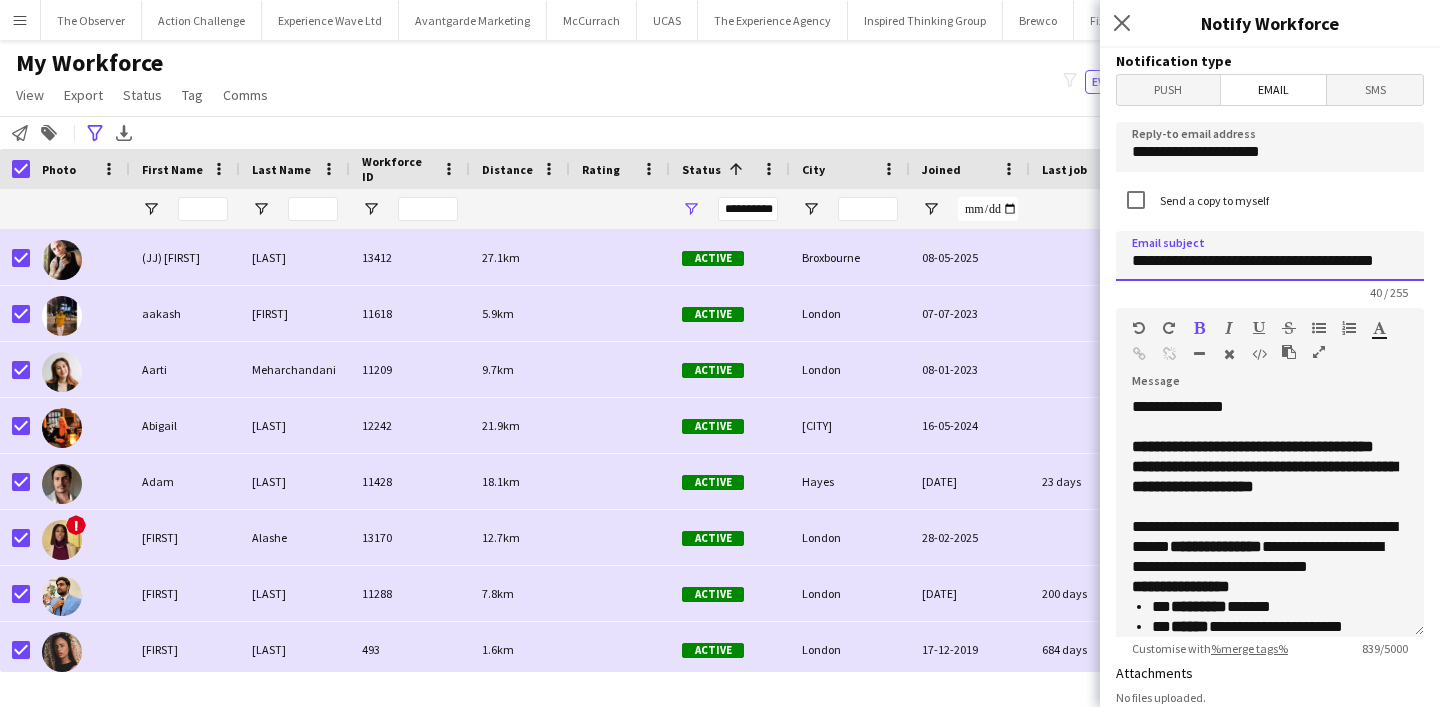 scroll, scrollTop: 0, scrollLeft: 15, axis: horizontal 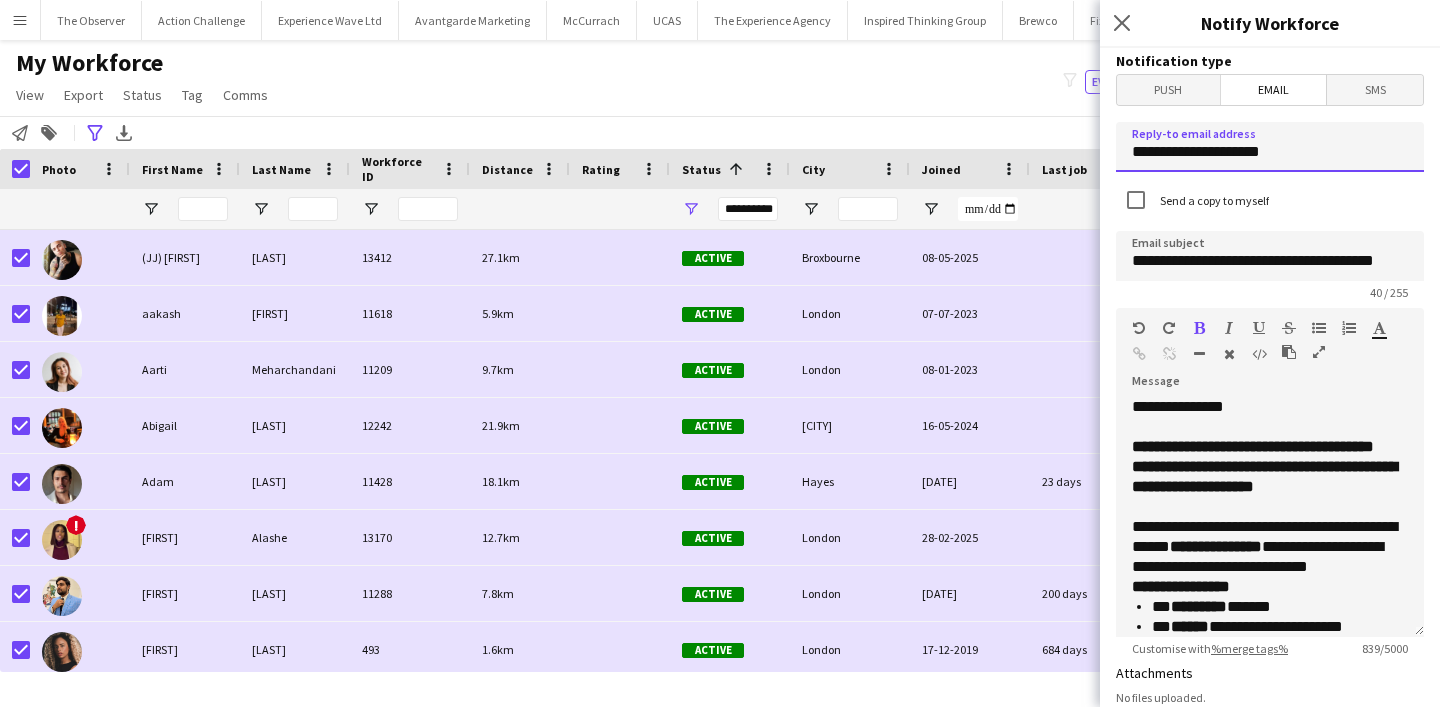 click on "**********" 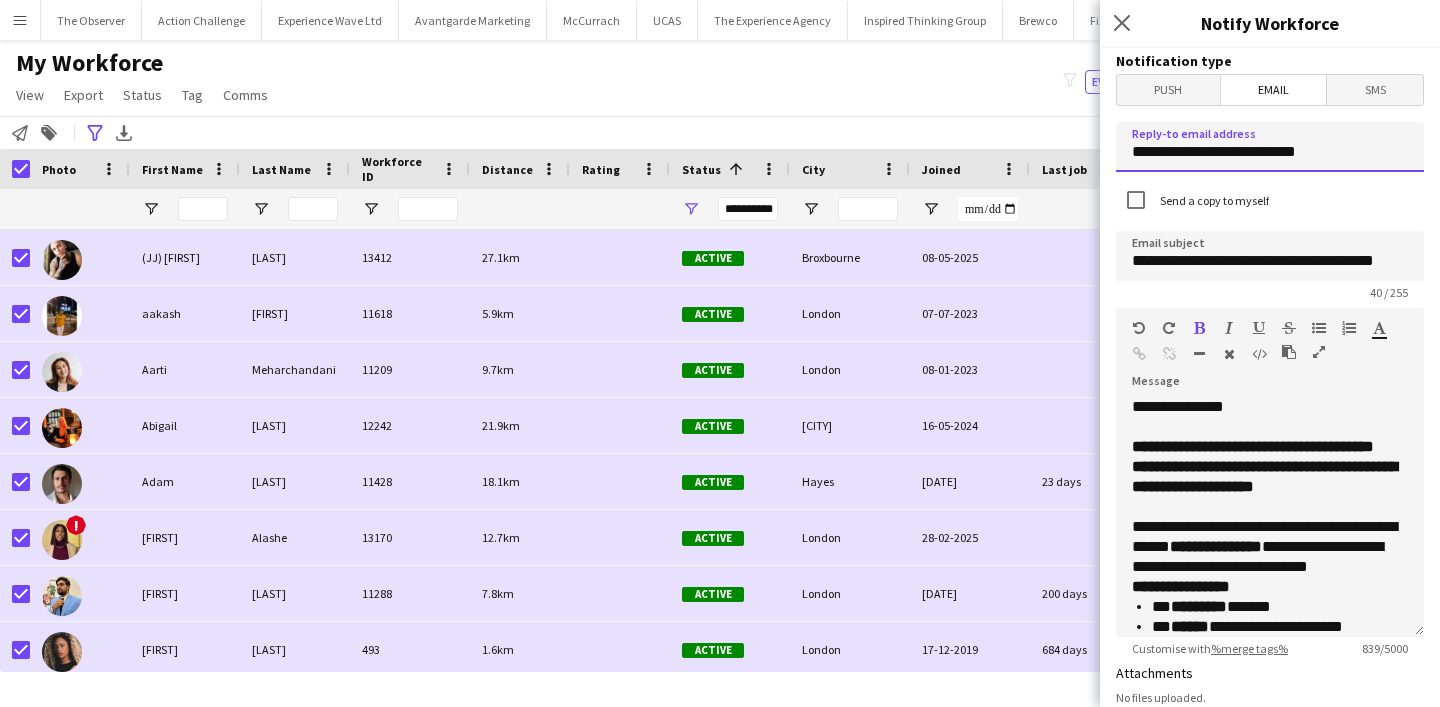 type on "**********" 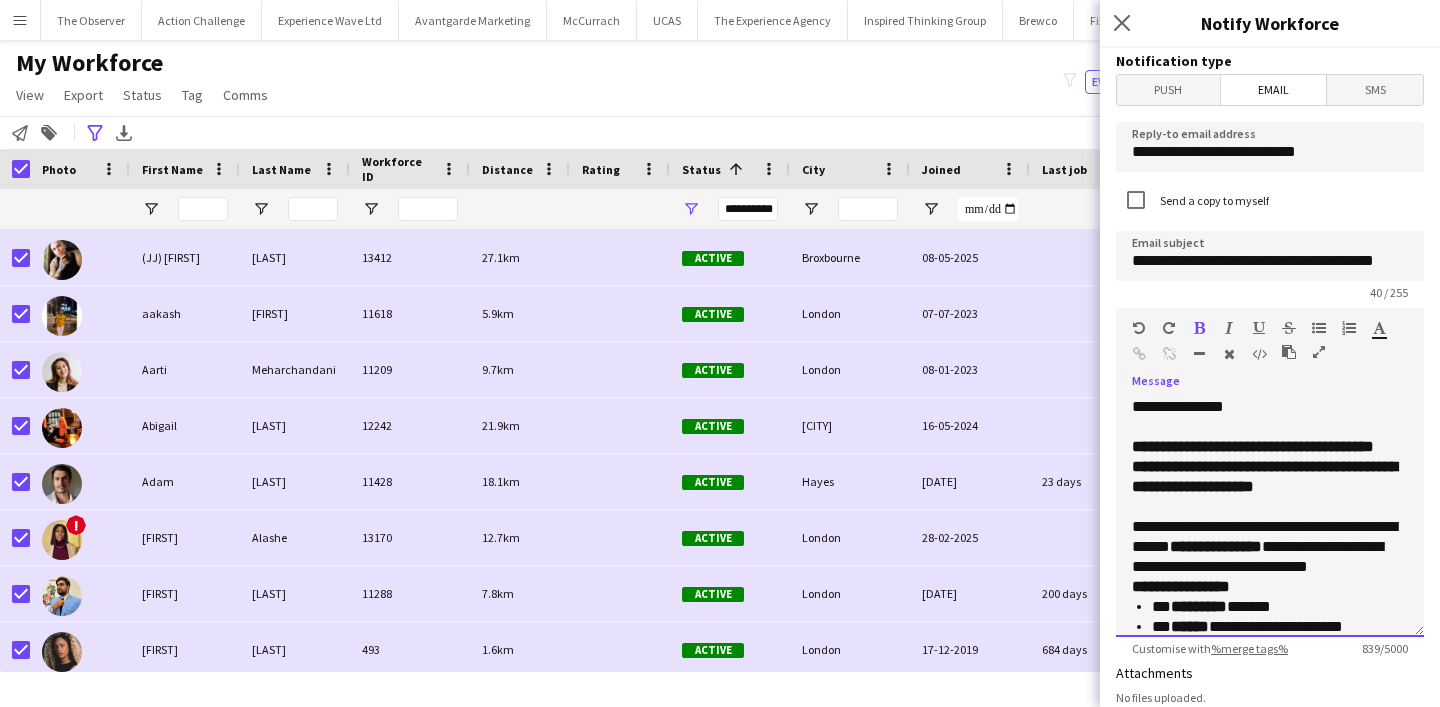click on "**********" 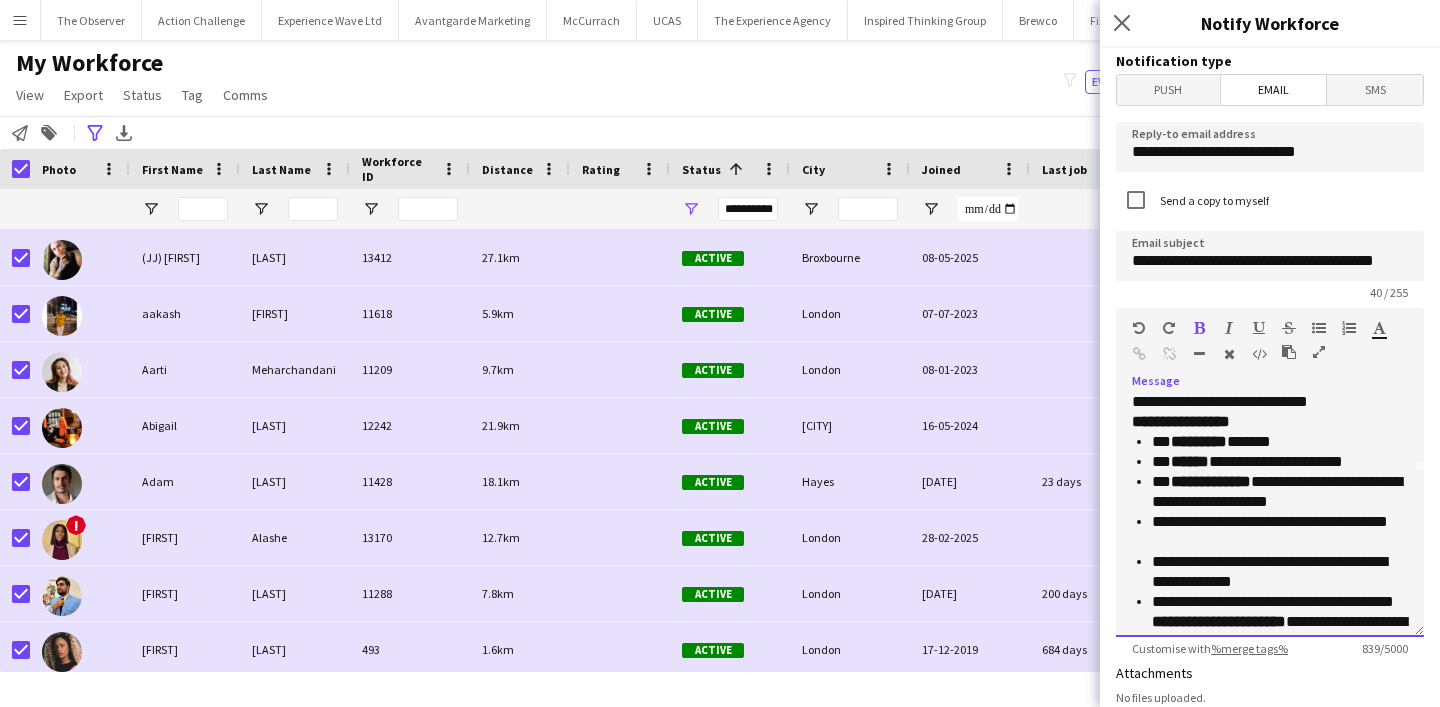 scroll, scrollTop: 166, scrollLeft: 0, axis: vertical 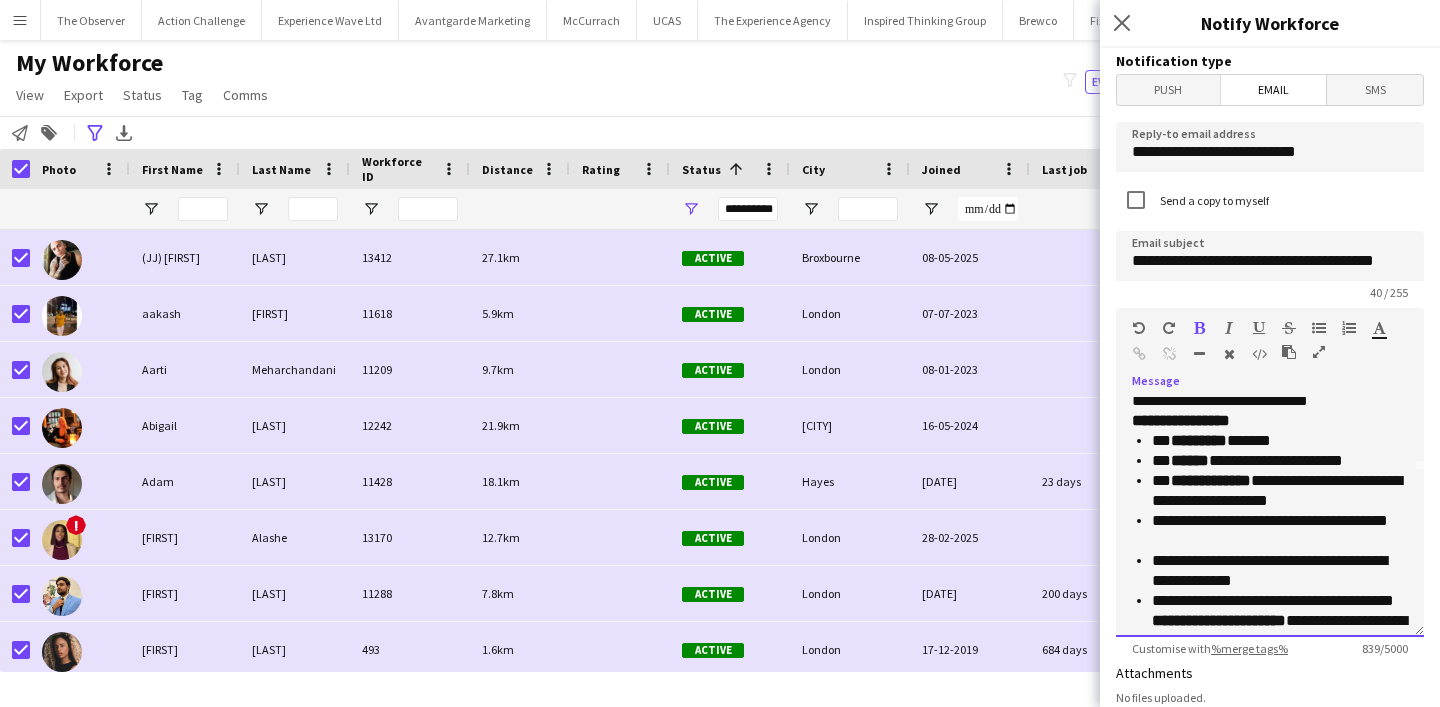 click on "** ********* ******" 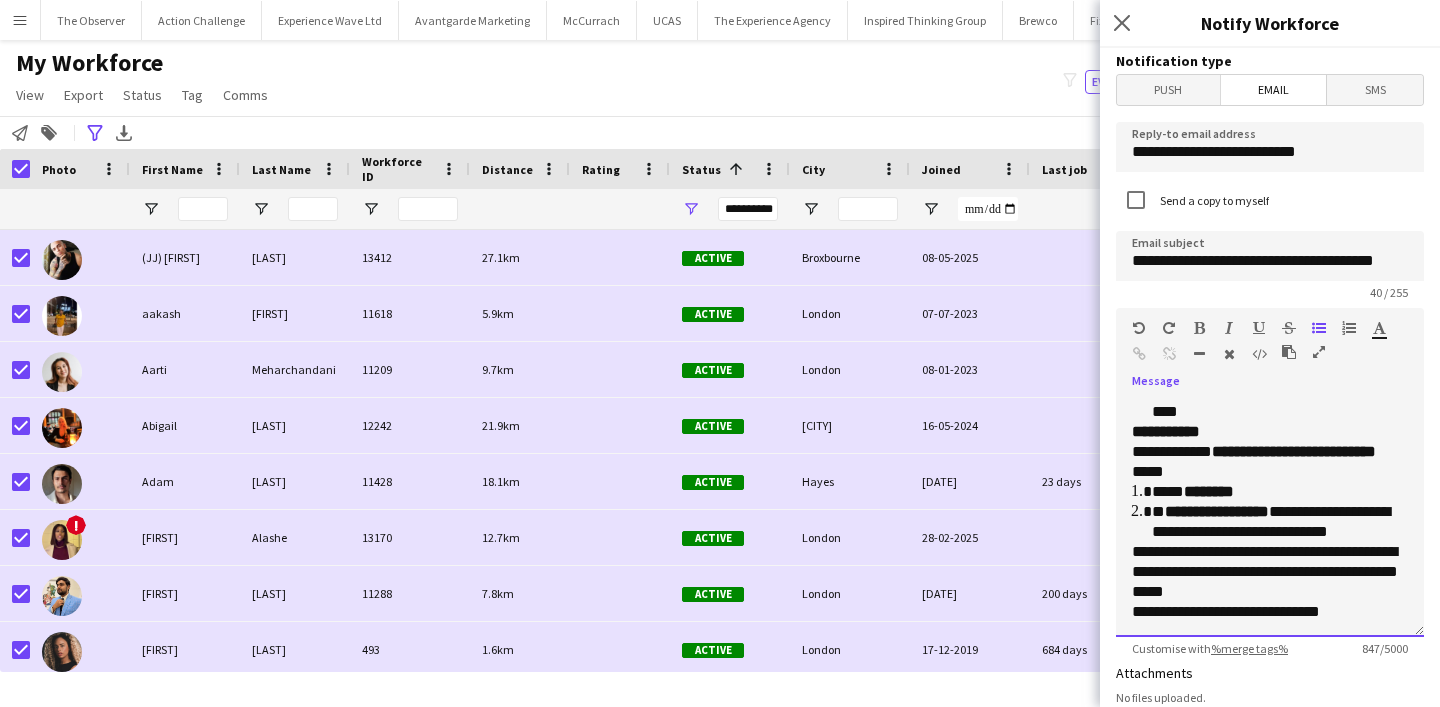 scroll, scrollTop: 396, scrollLeft: 0, axis: vertical 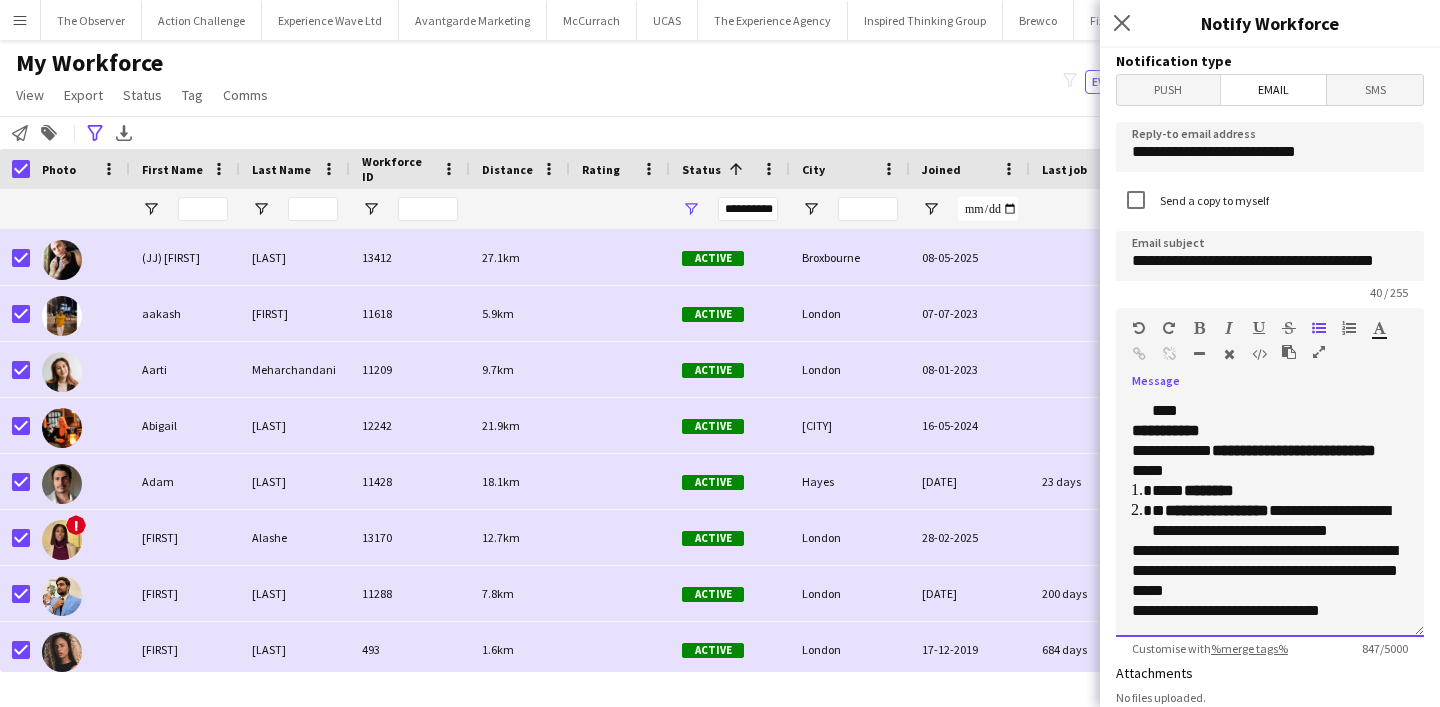 click on "**********" 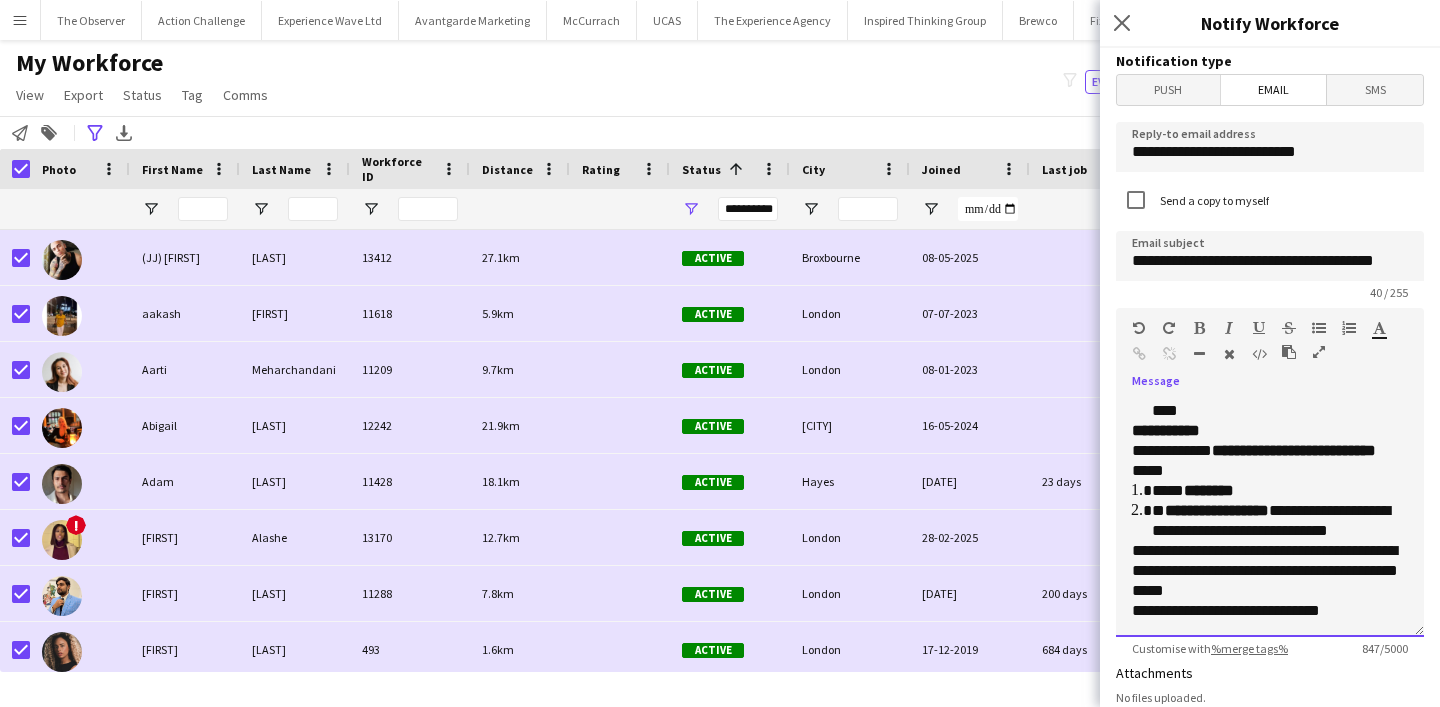 click on "**********" 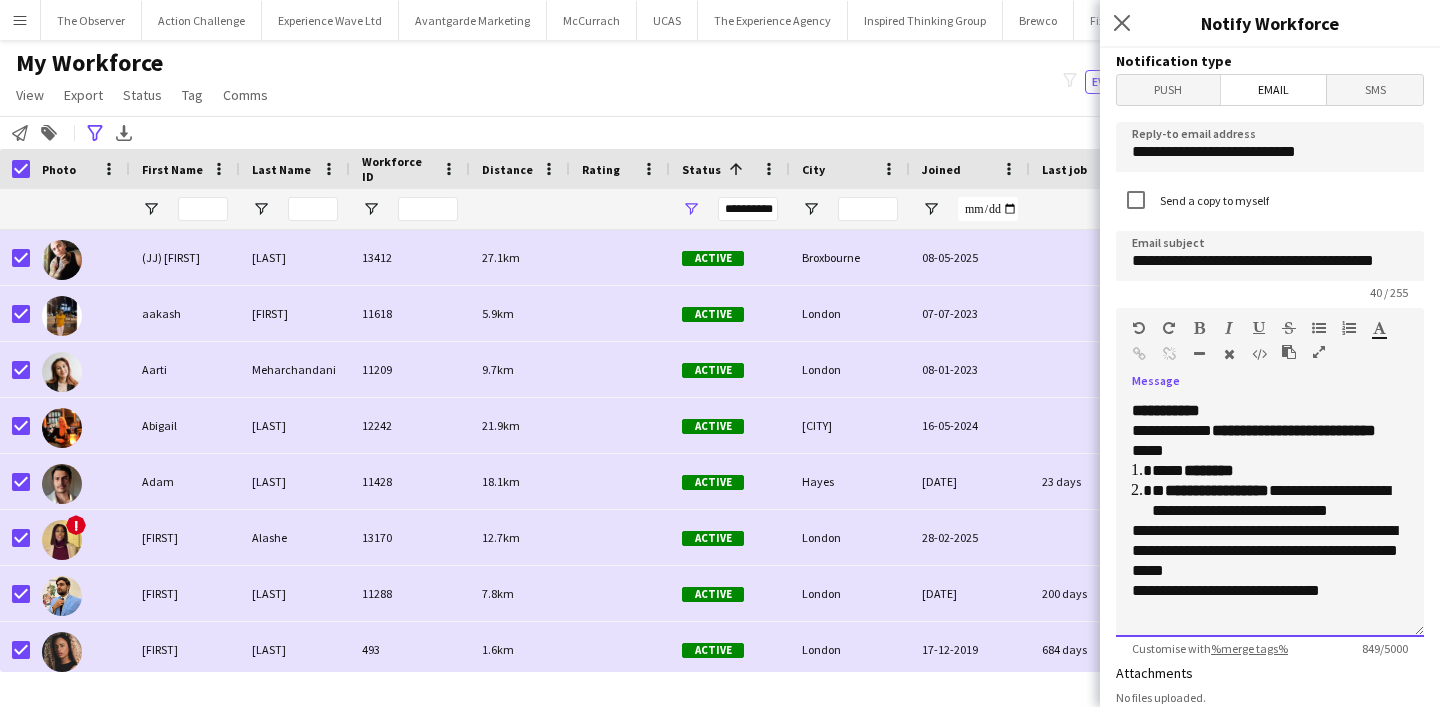 scroll, scrollTop: 396, scrollLeft: 0, axis: vertical 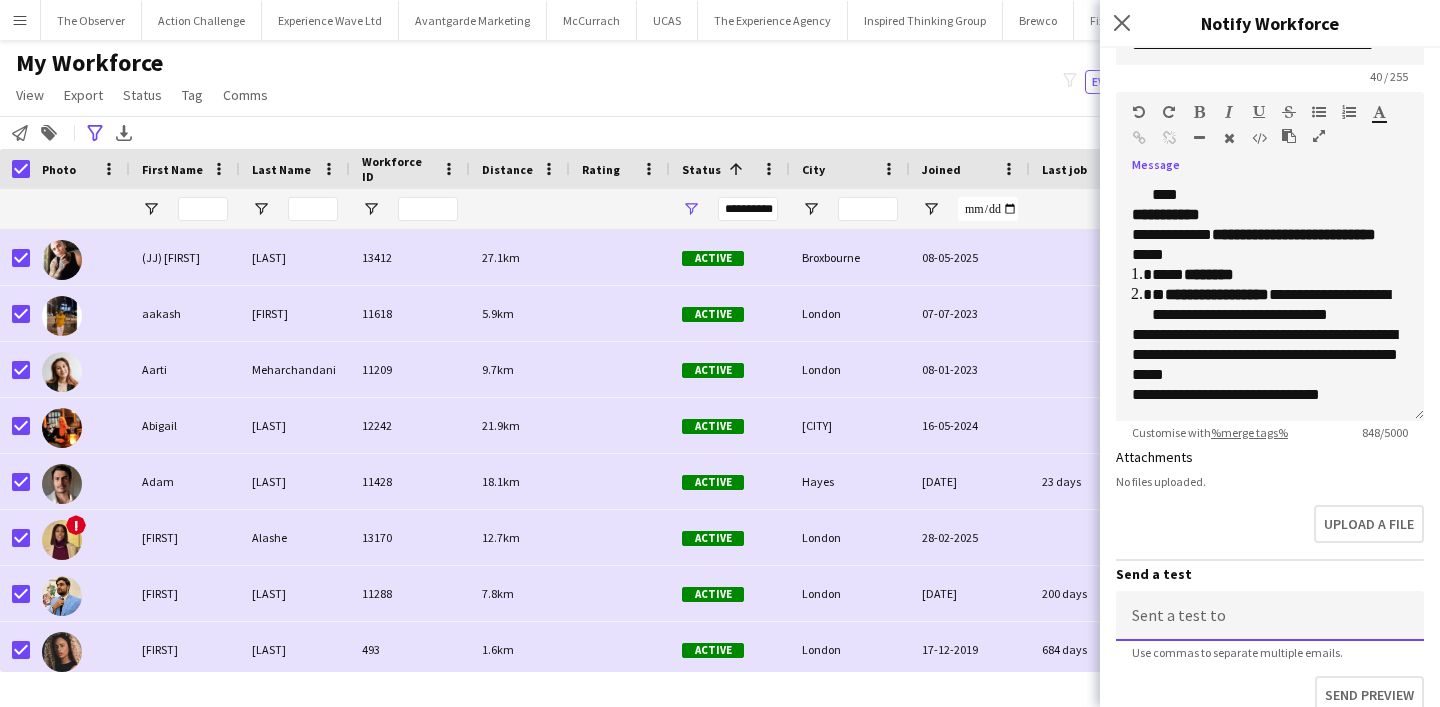 click 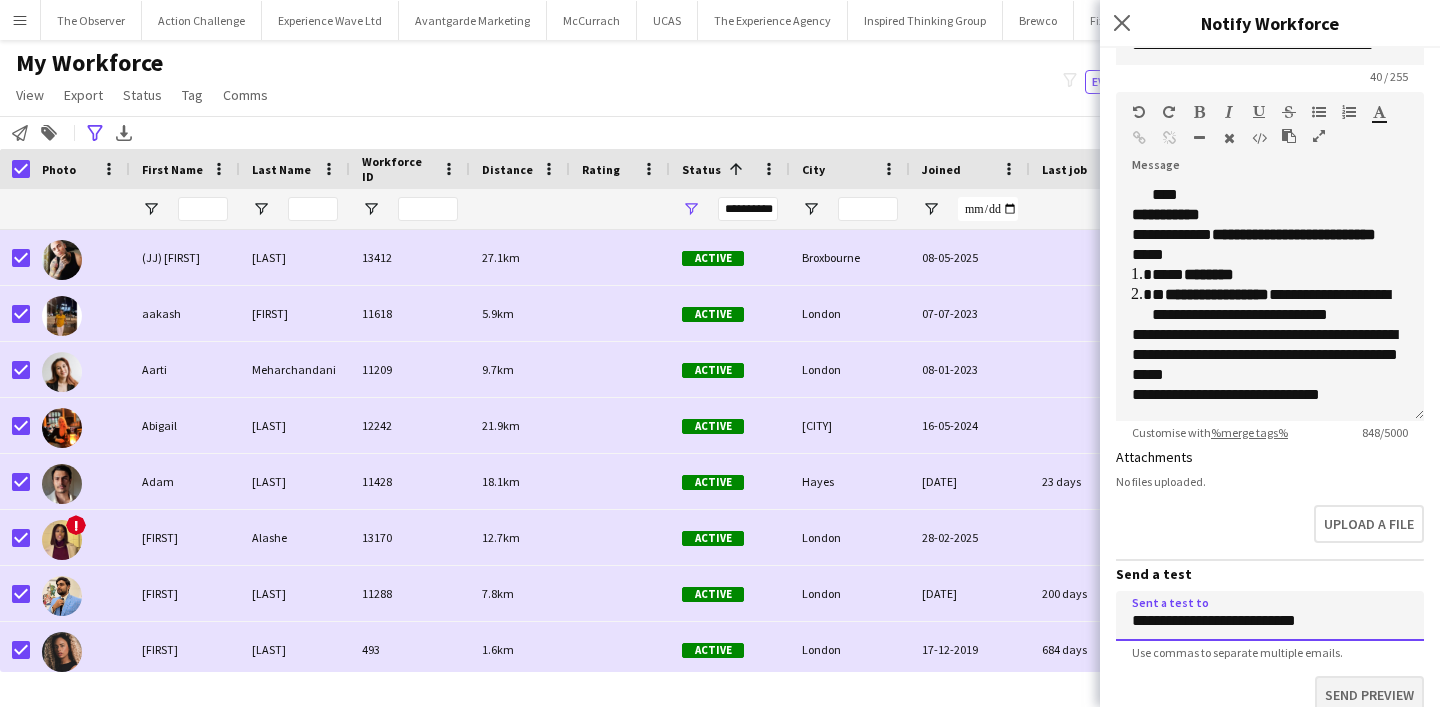 type on "**********" 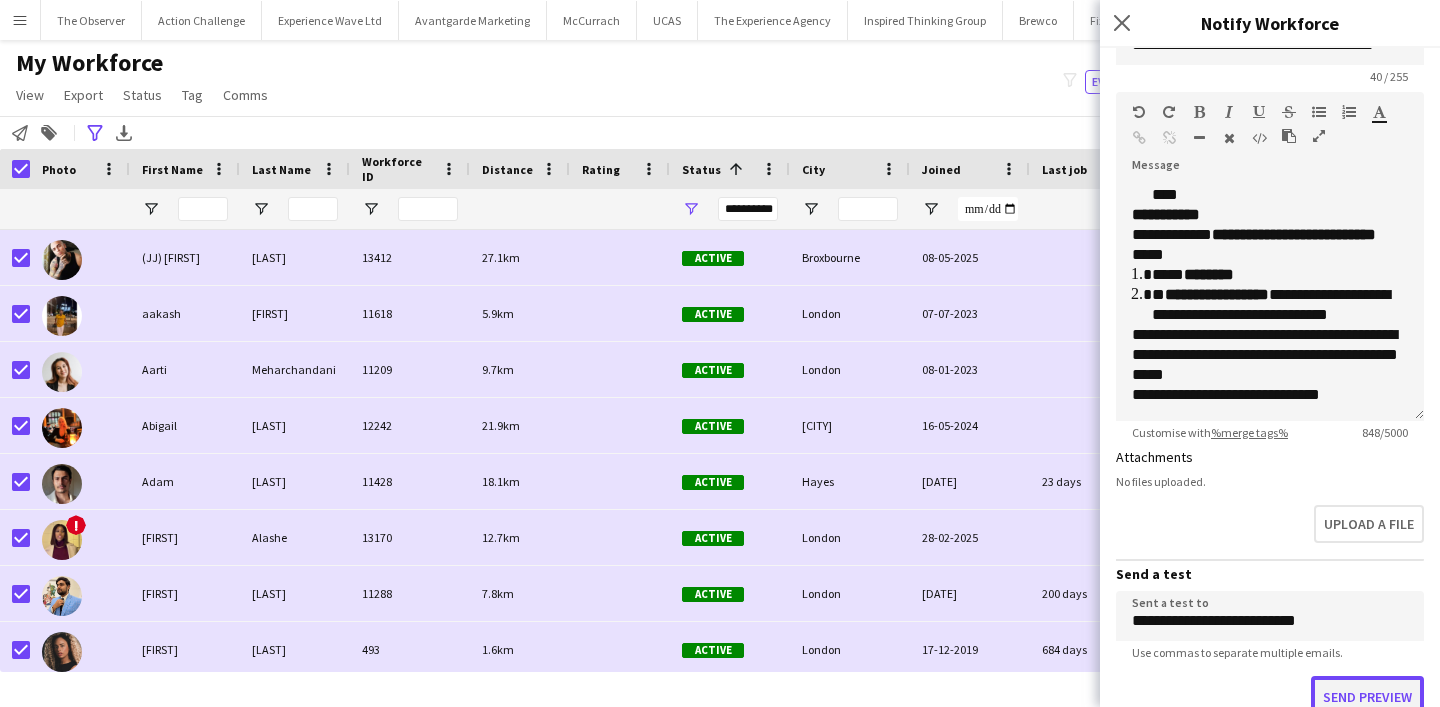 click on "Send preview" 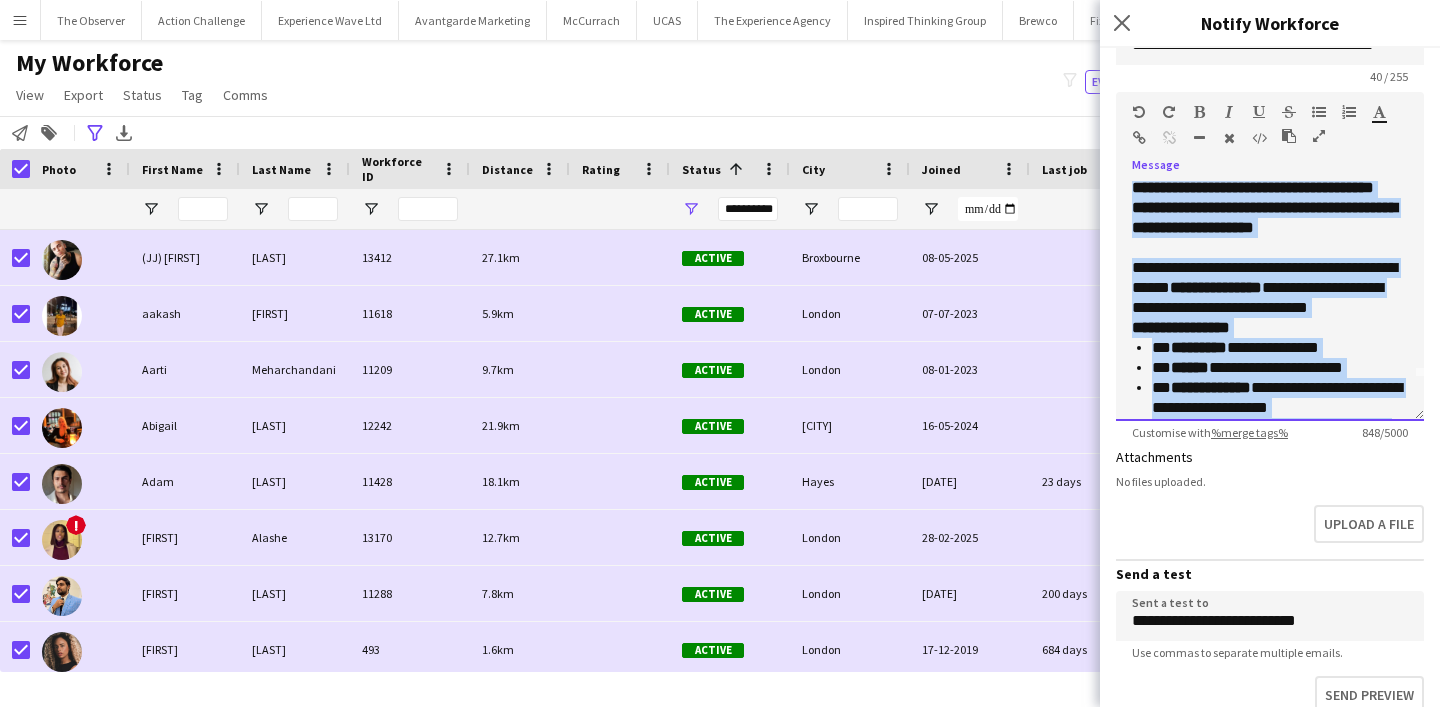scroll, scrollTop: 0, scrollLeft: 0, axis: both 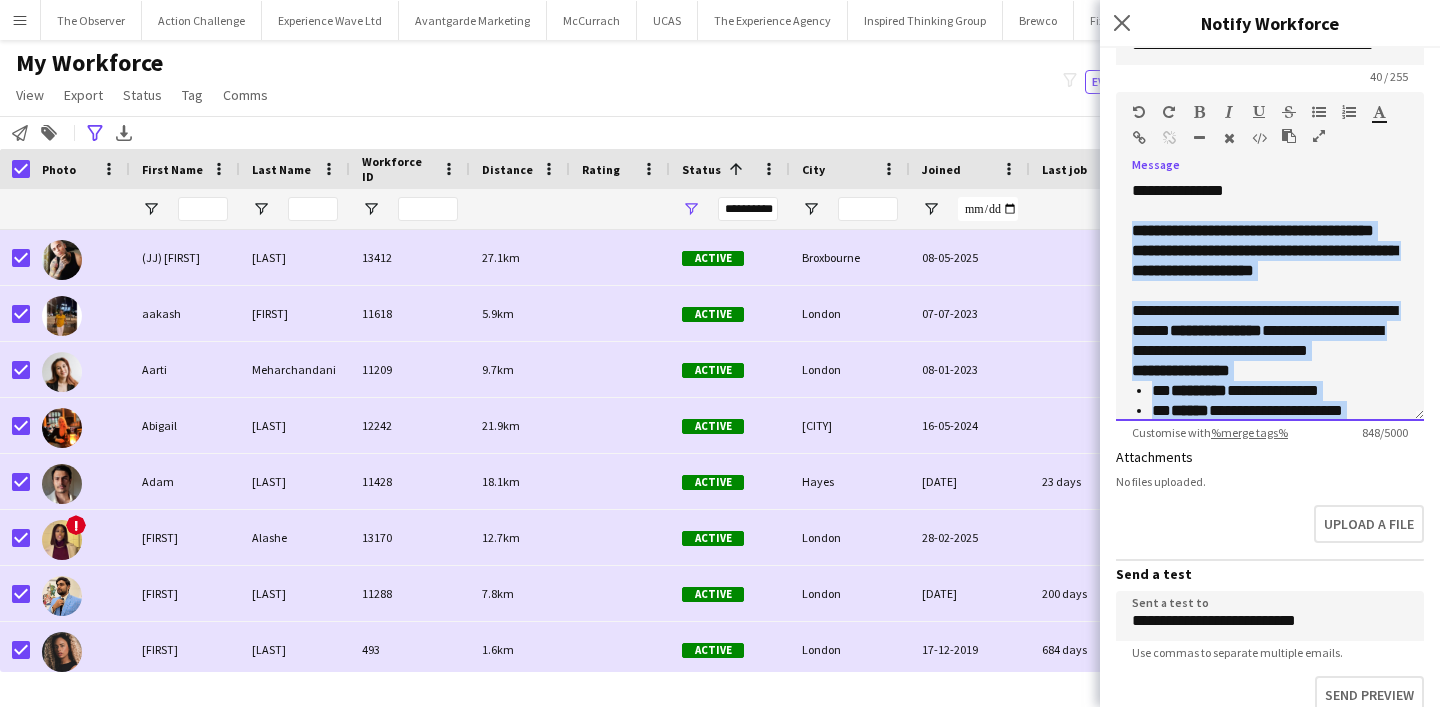 drag, startPoint x: 1391, startPoint y: 403, endPoint x: 1122, endPoint y: 227, distance: 321.46072 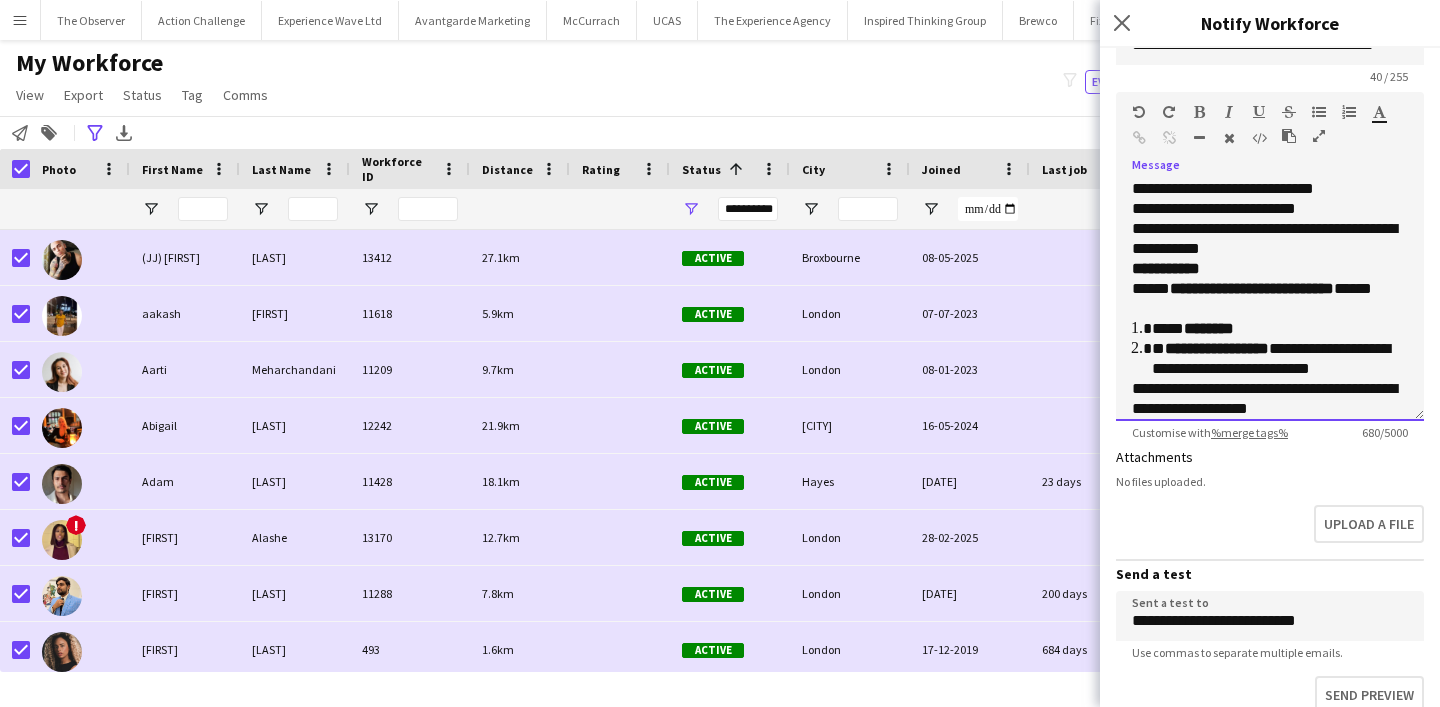 scroll, scrollTop: 0, scrollLeft: 0, axis: both 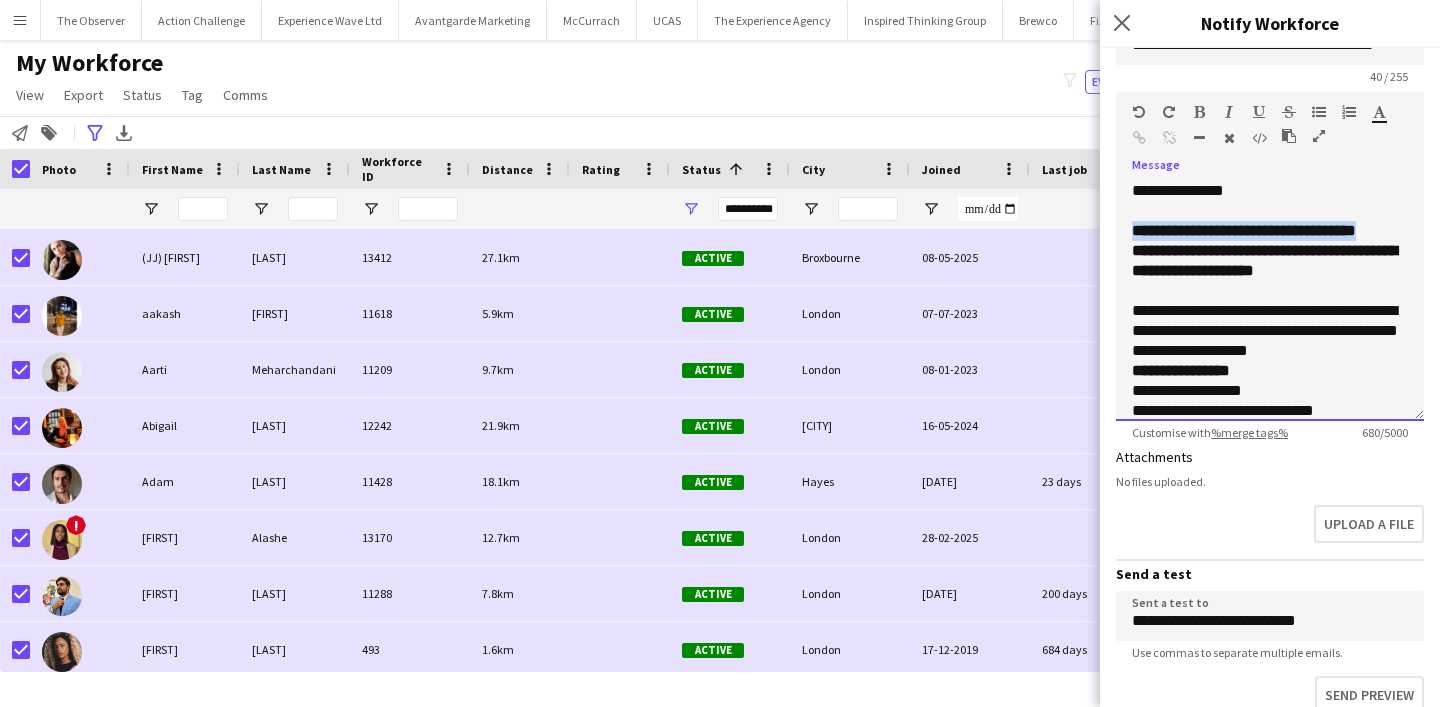 drag, startPoint x: 1227, startPoint y: 247, endPoint x: 1132, endPoint y: 234, distance: 95.885345 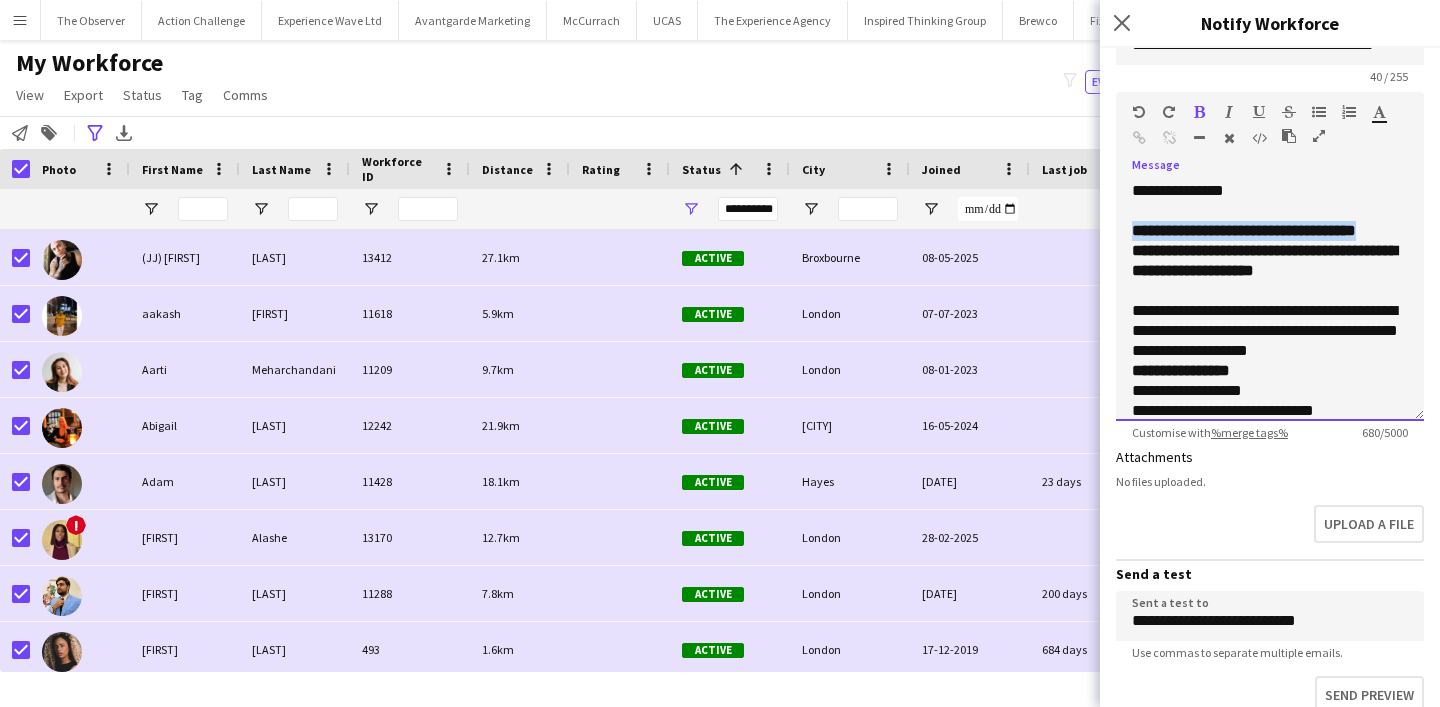 copy on "**********" 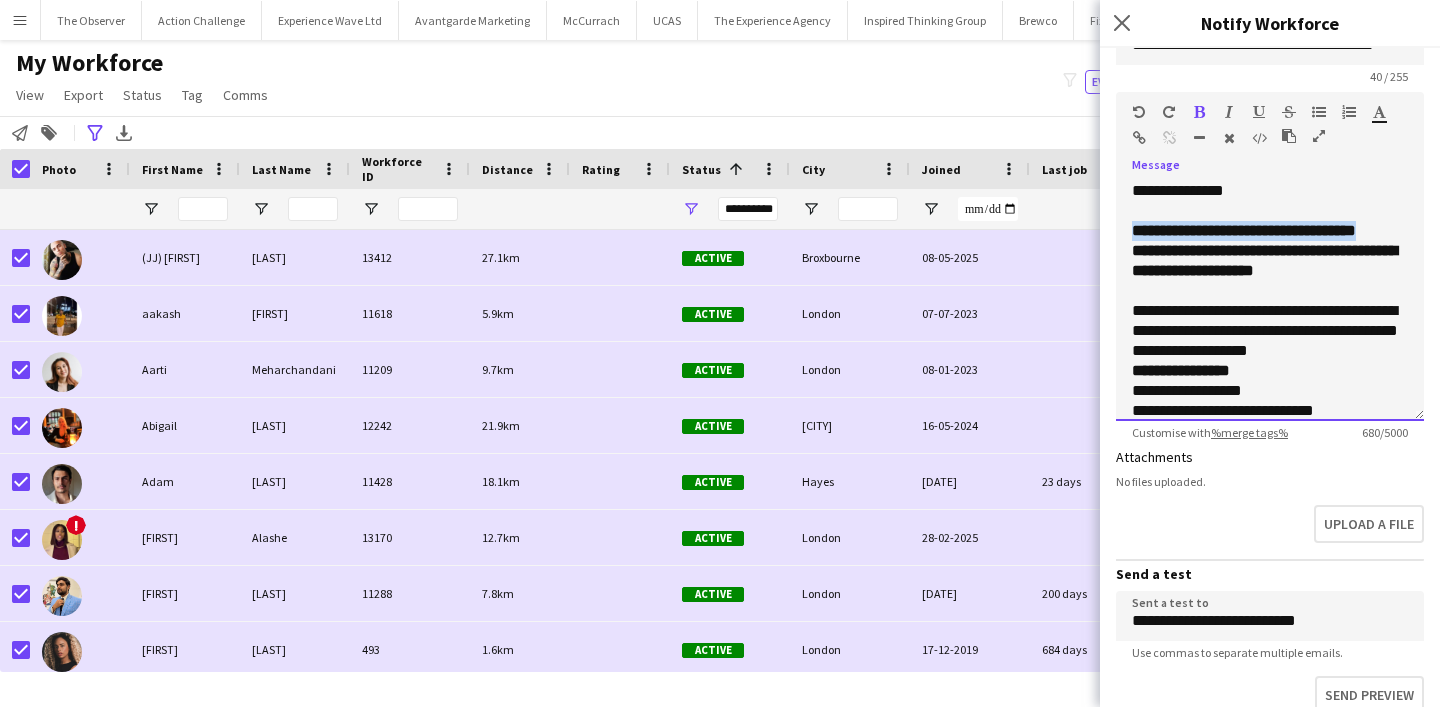 scroll, scrollTop: 104, scrollLeft: 0, axis: vertical 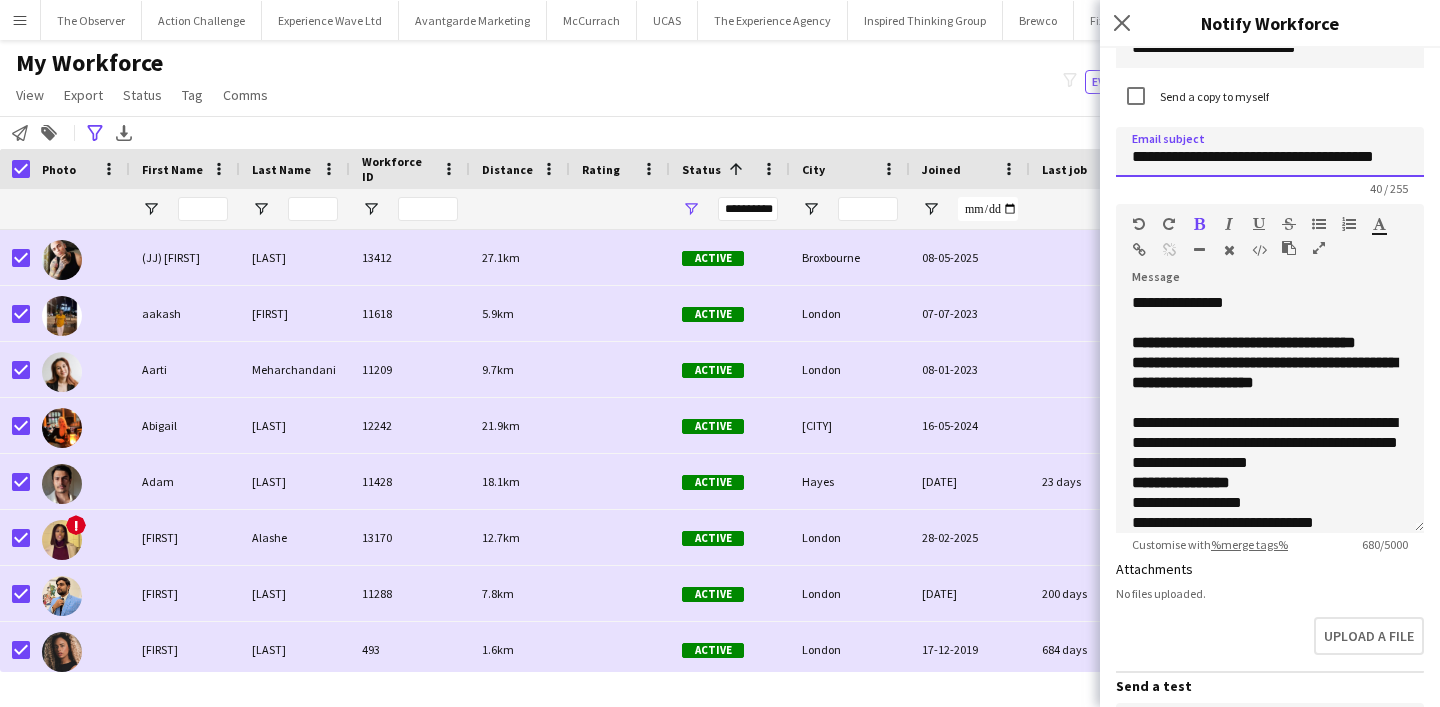 click on "**********" 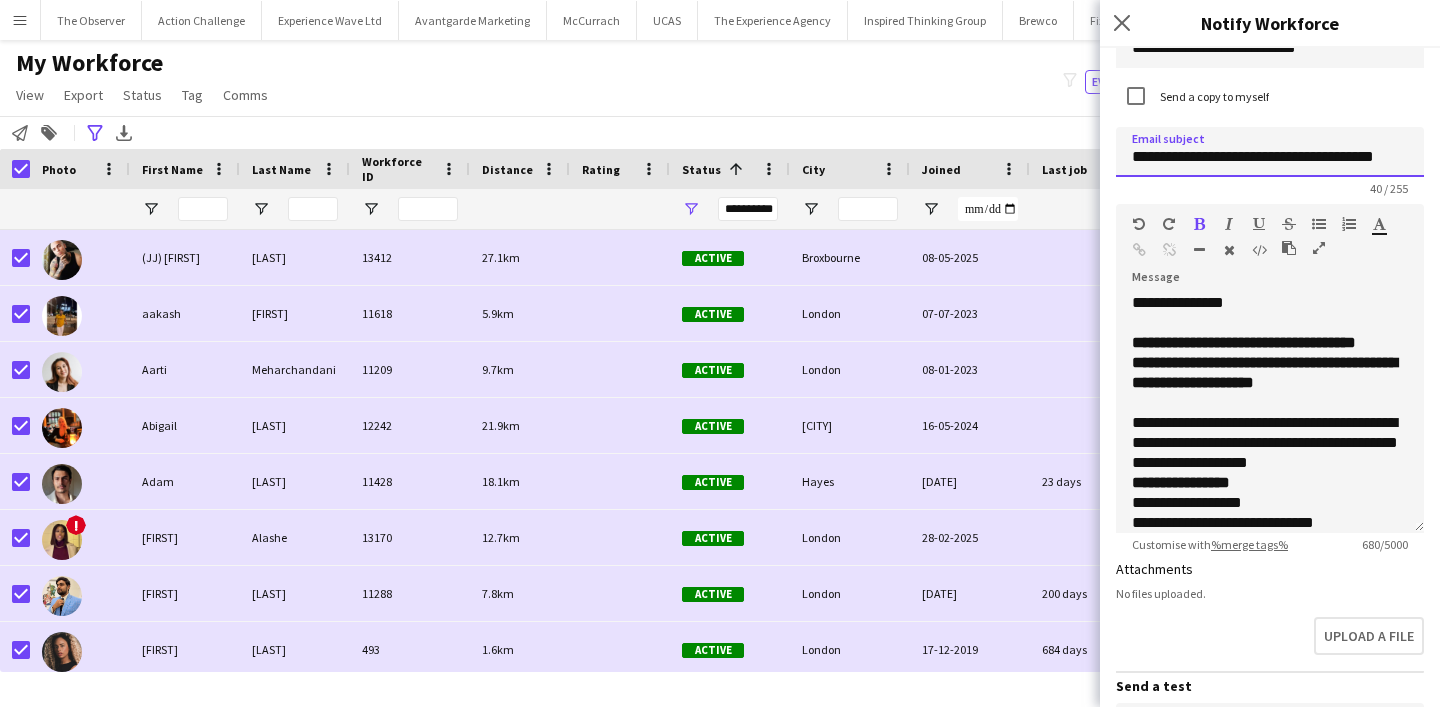 click on "**********" 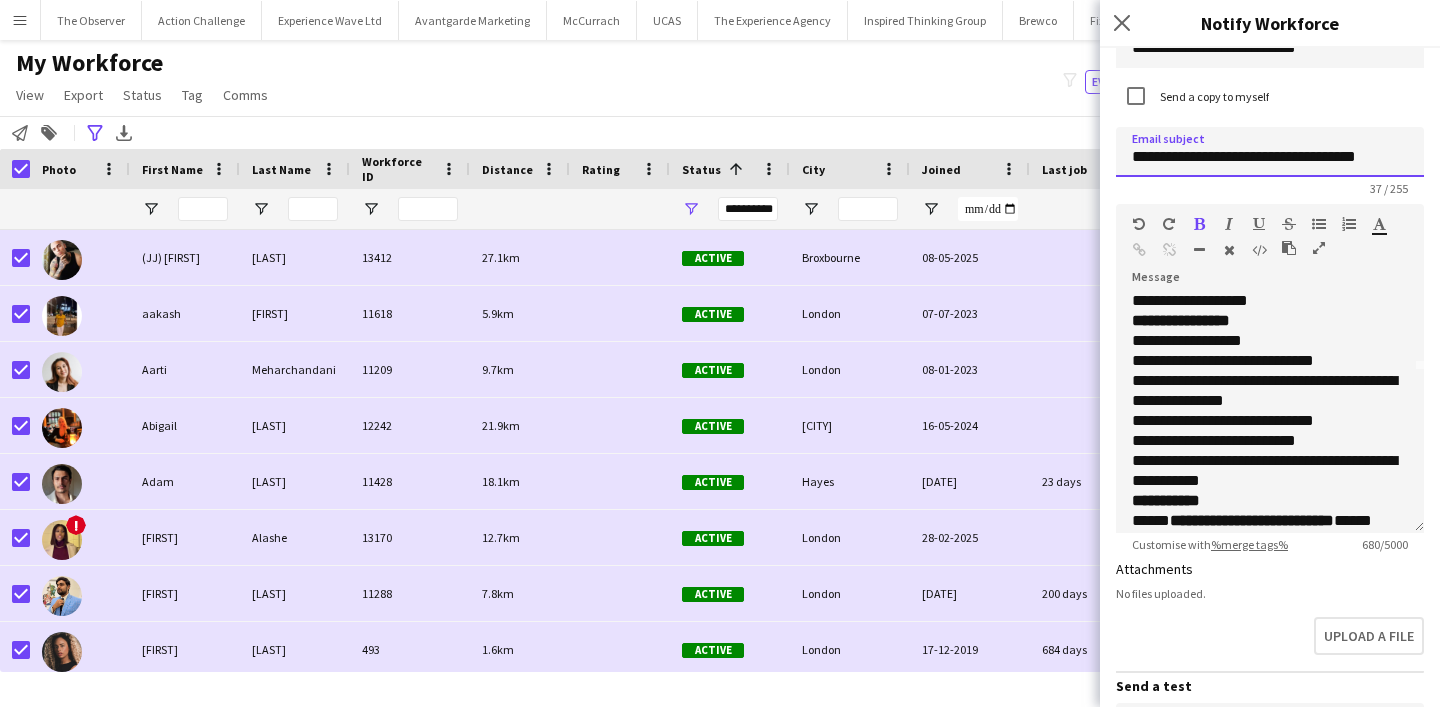 scroll, scrollTop: 167, scrollLeft: 0, axis: vertical 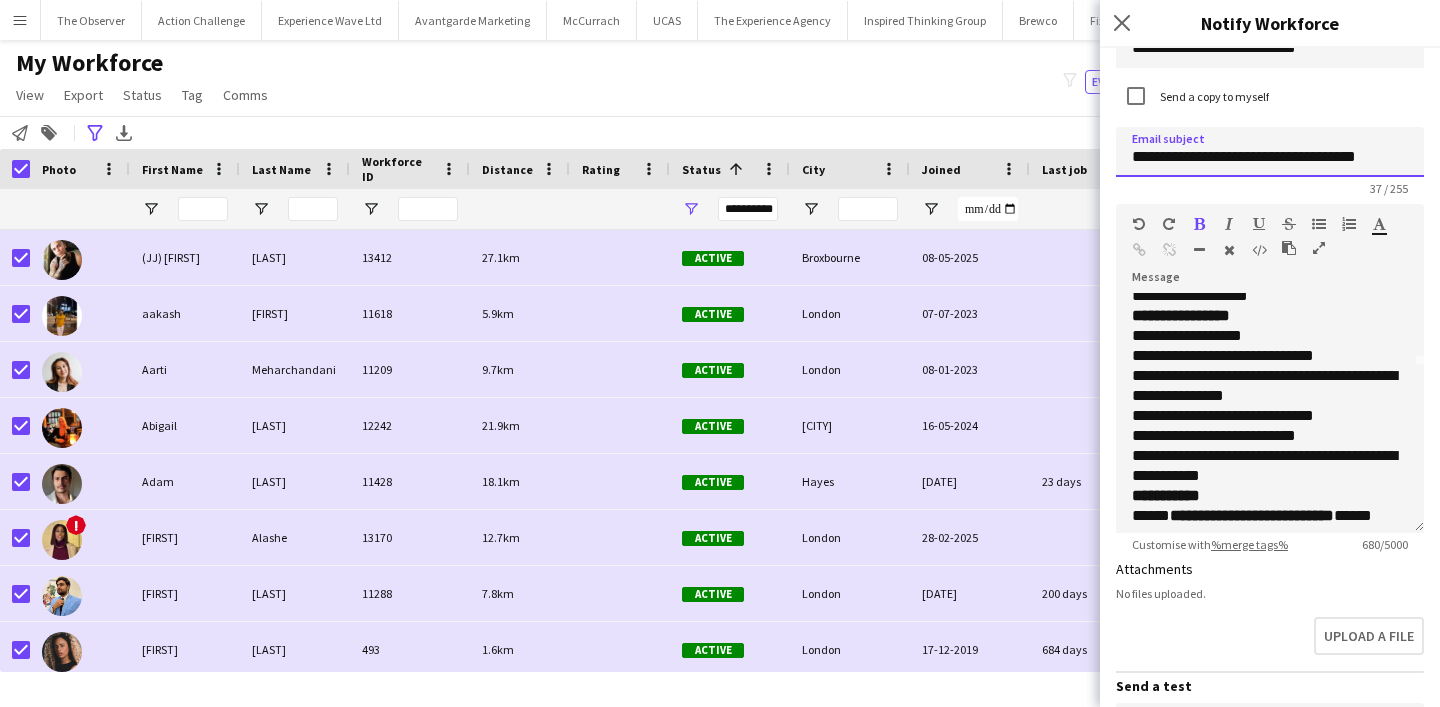 type on "**********" 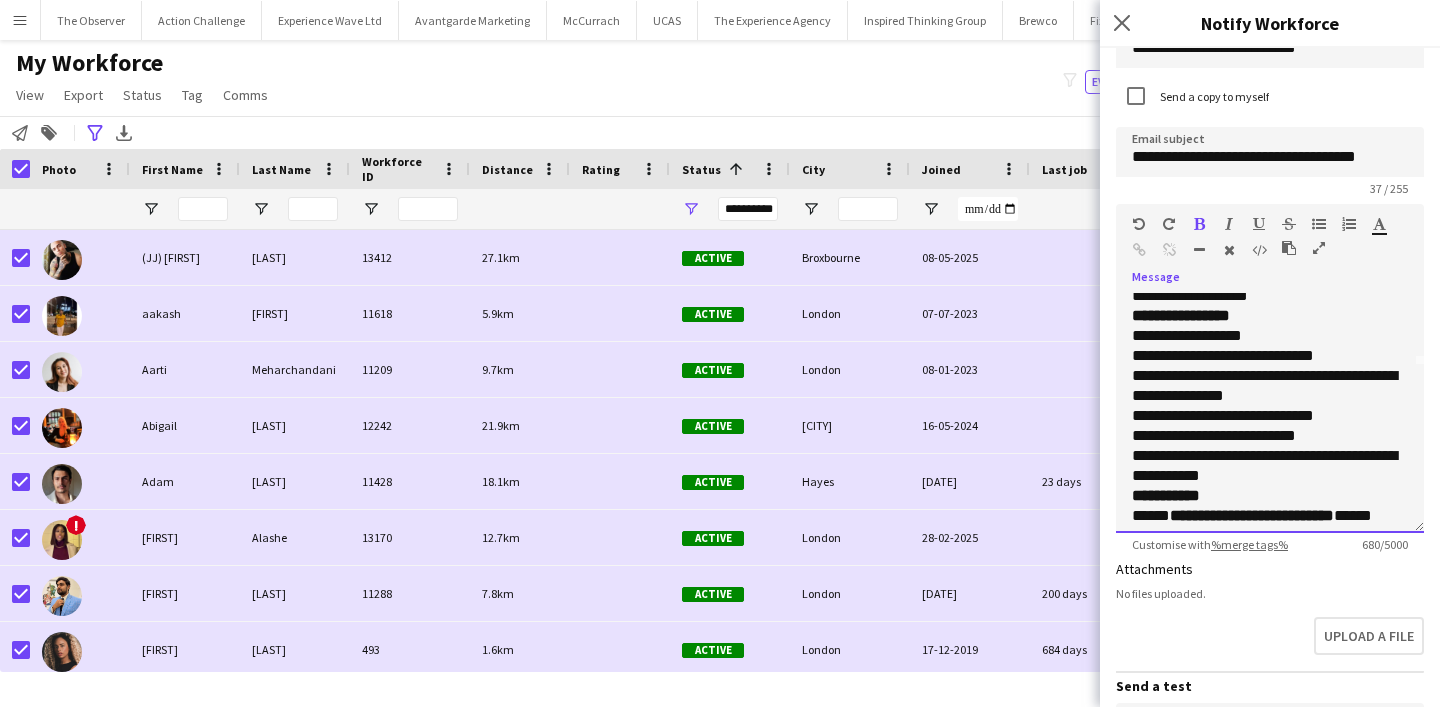 click on "**********" 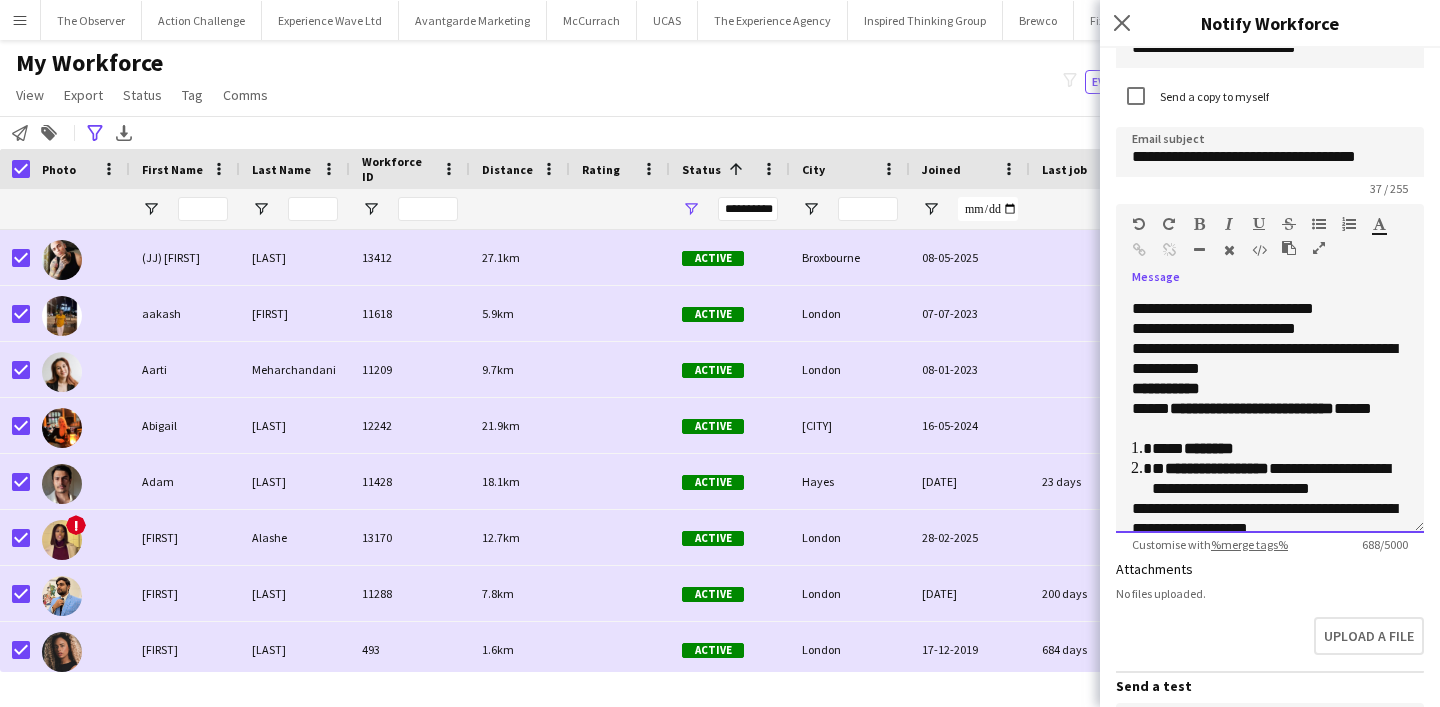 scroll, scrollTop: 296, scrollLeft: 0, axis: vertical 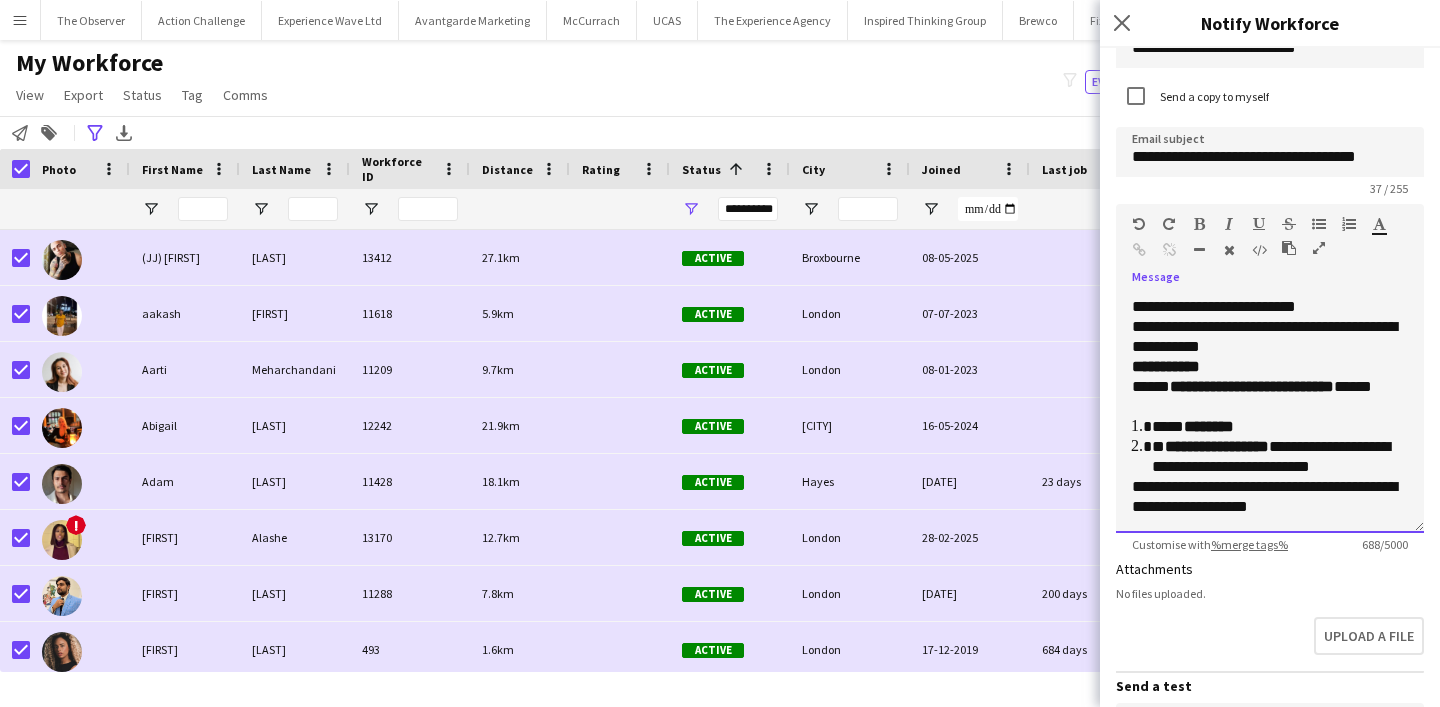 click on "**********" 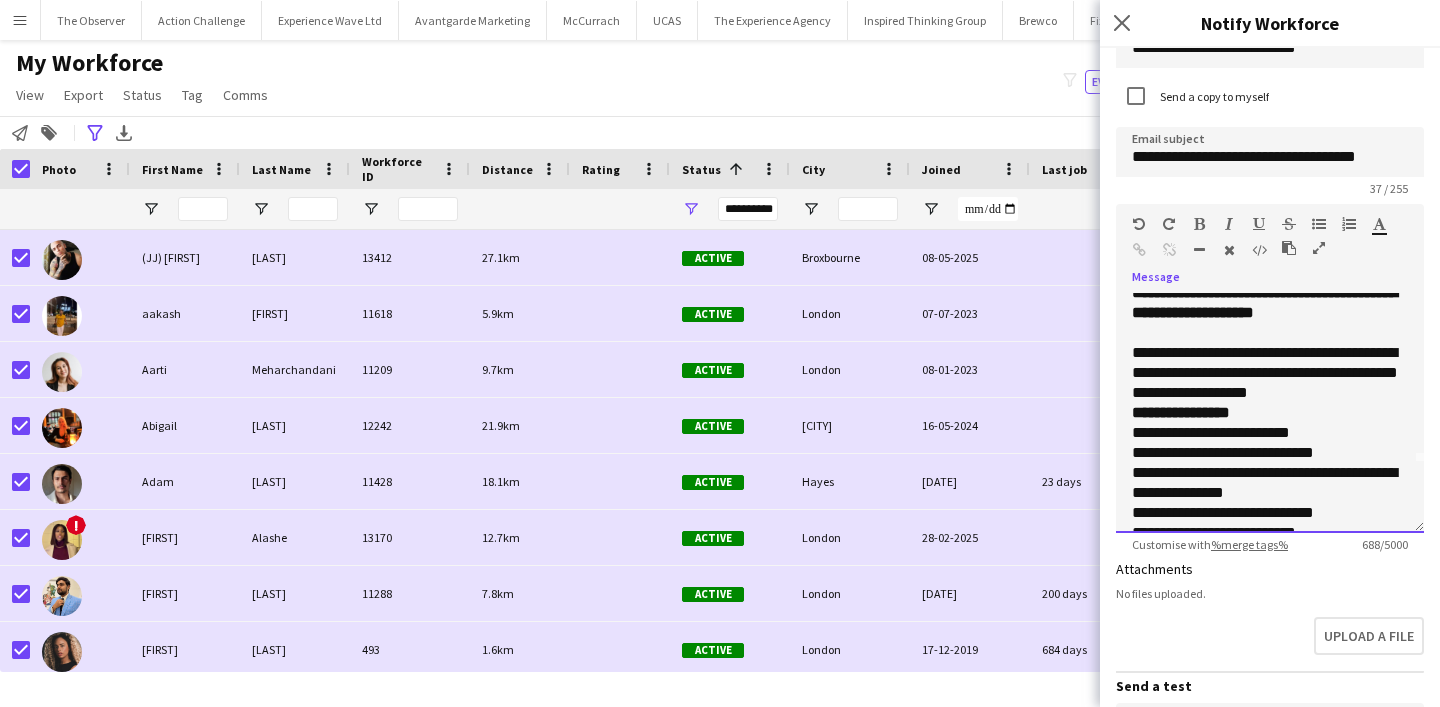scroll, scrollTop: 0, scrollLeft: 0, axis: both 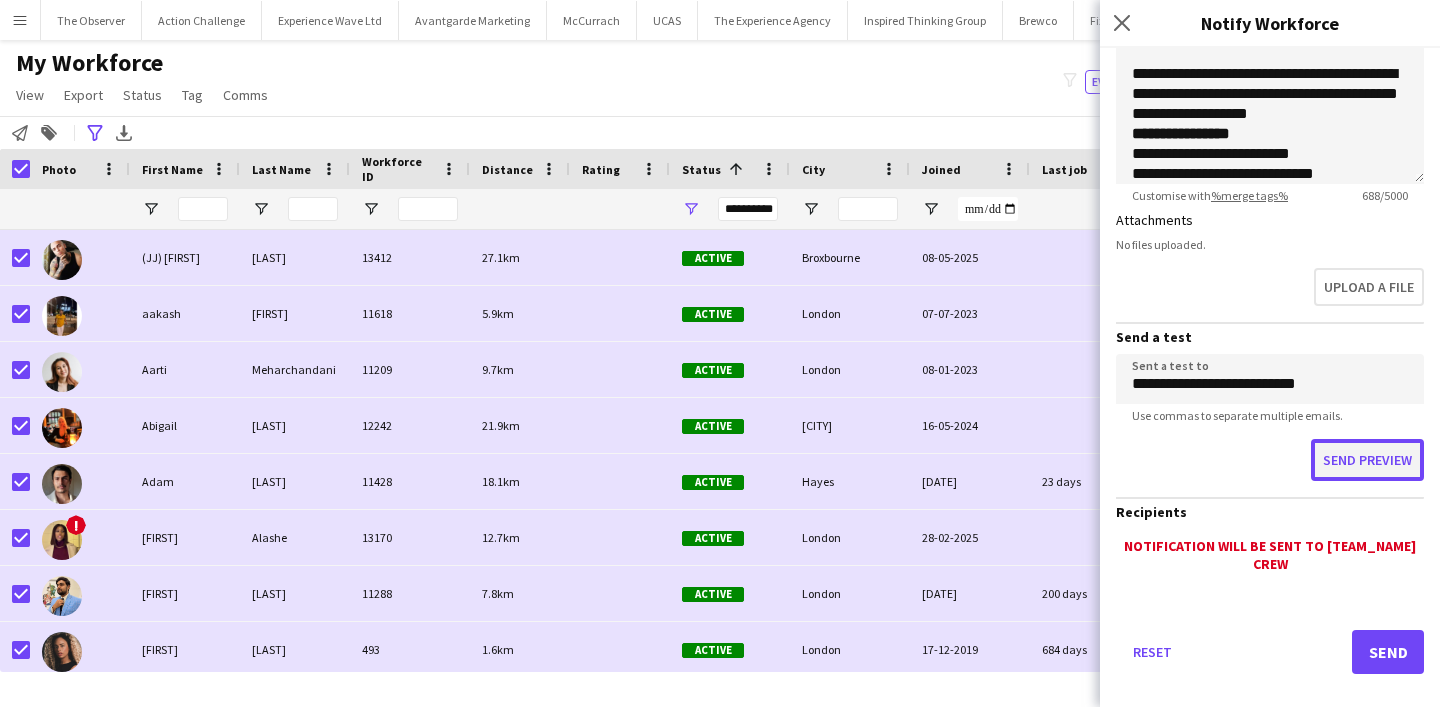 click on "Send preview" 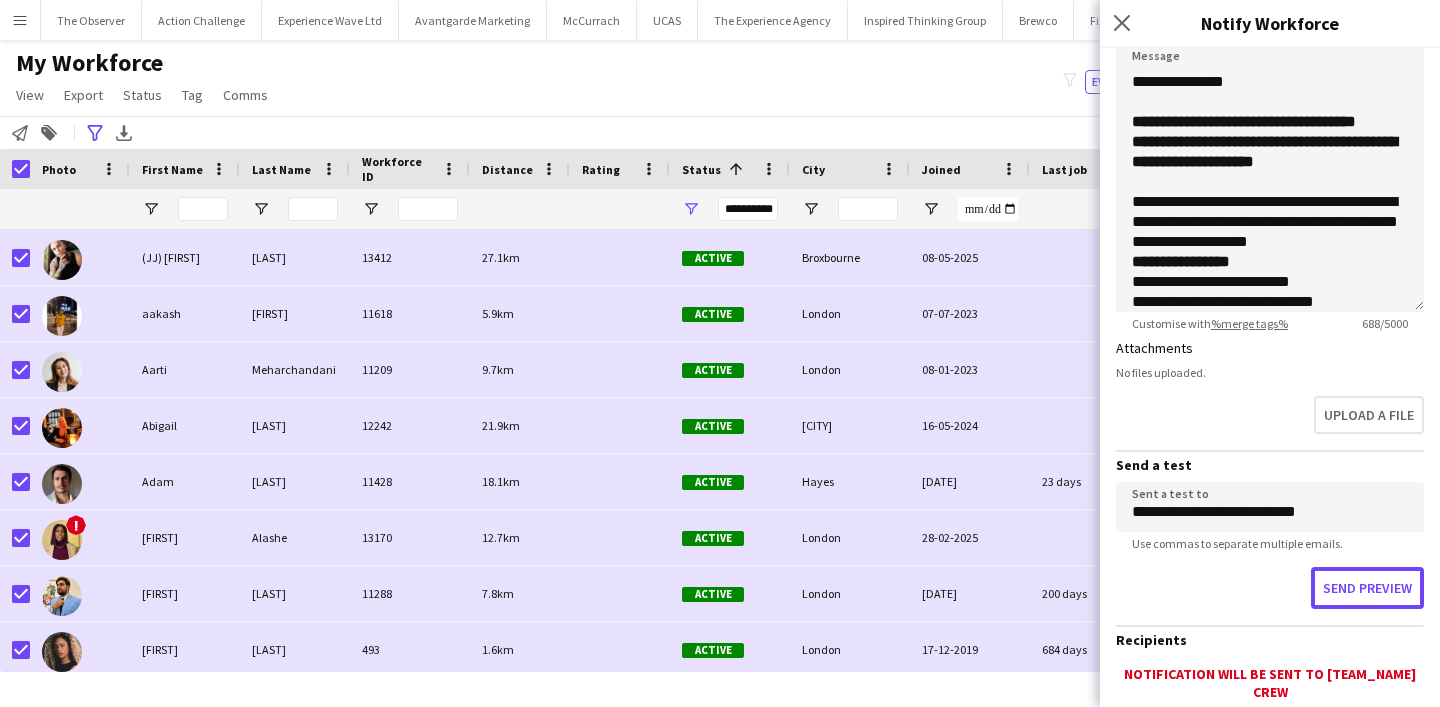 scroll, scrollTop: 276, scrollLeft: 0, axis: vertical 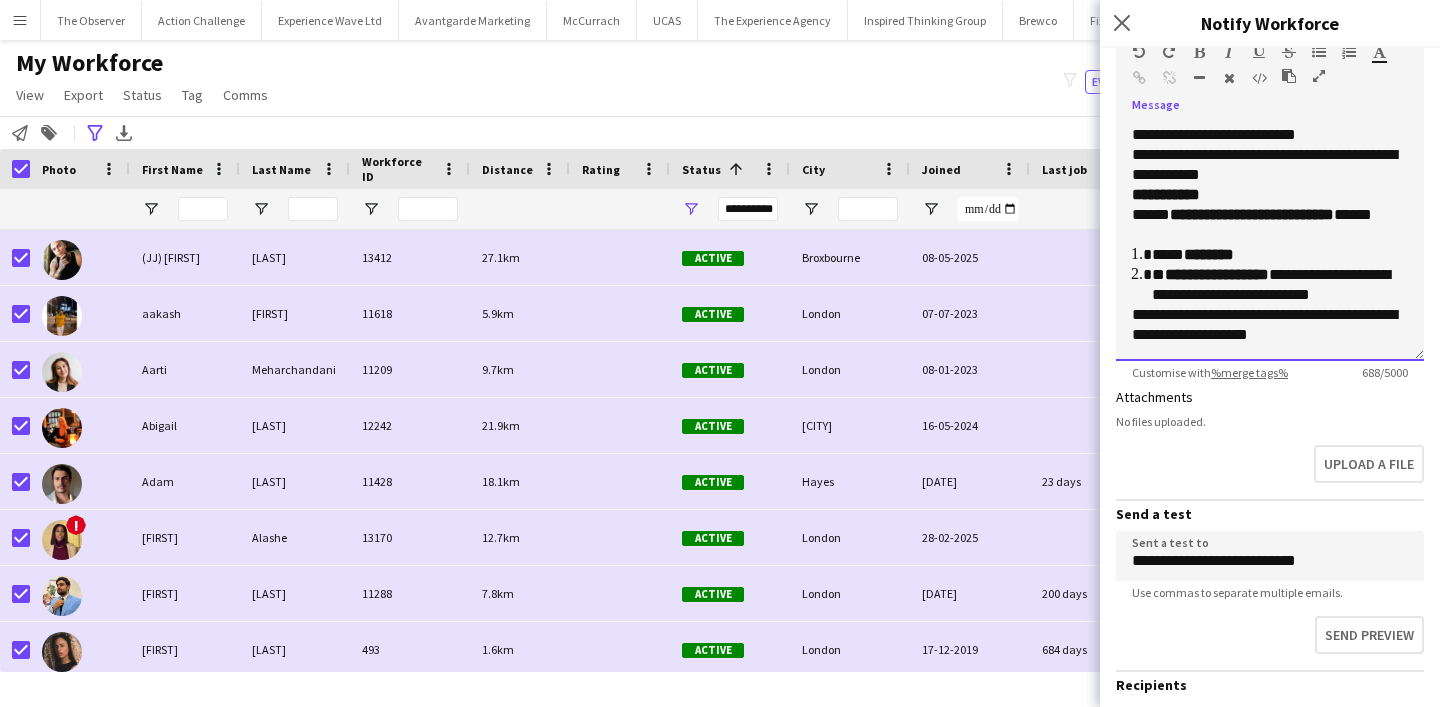 click on "**** ********" 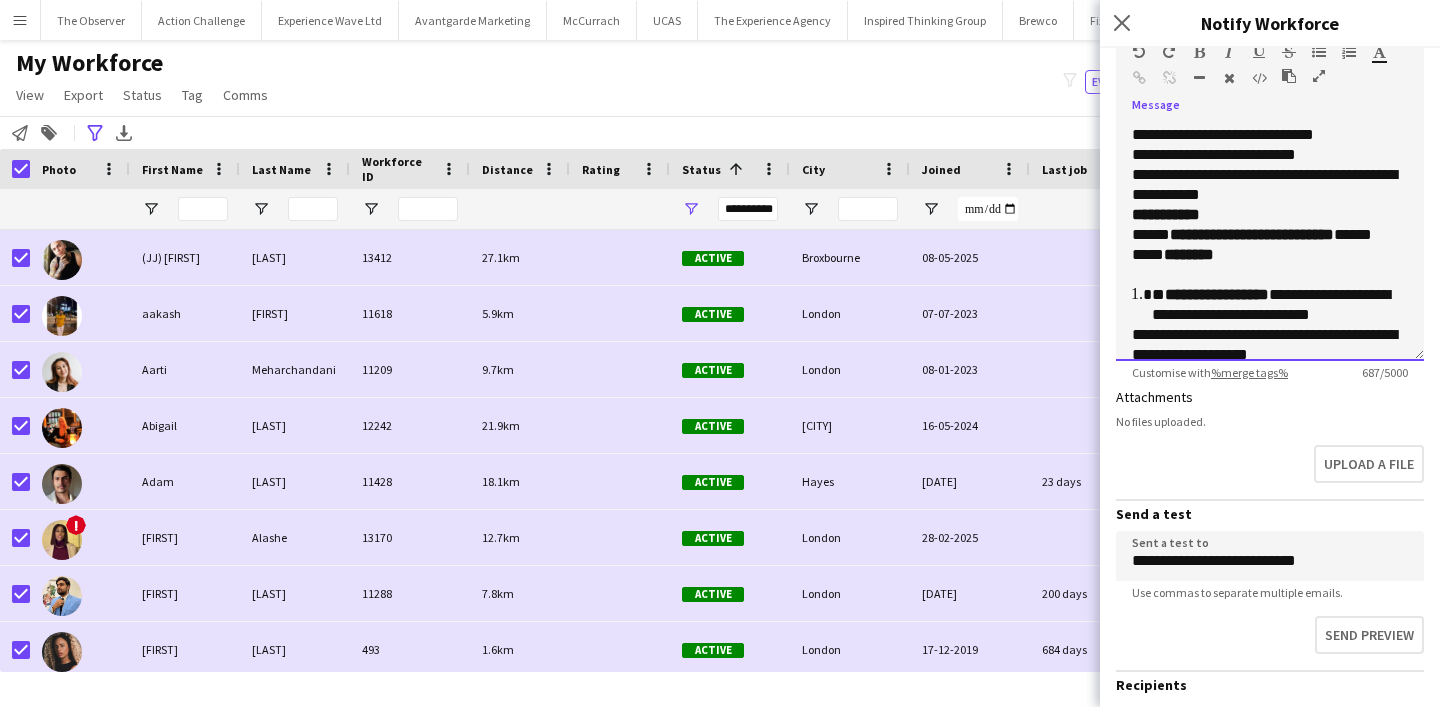 scroll, scrollTop: 296, scrollLeft: 0, axis: vertical 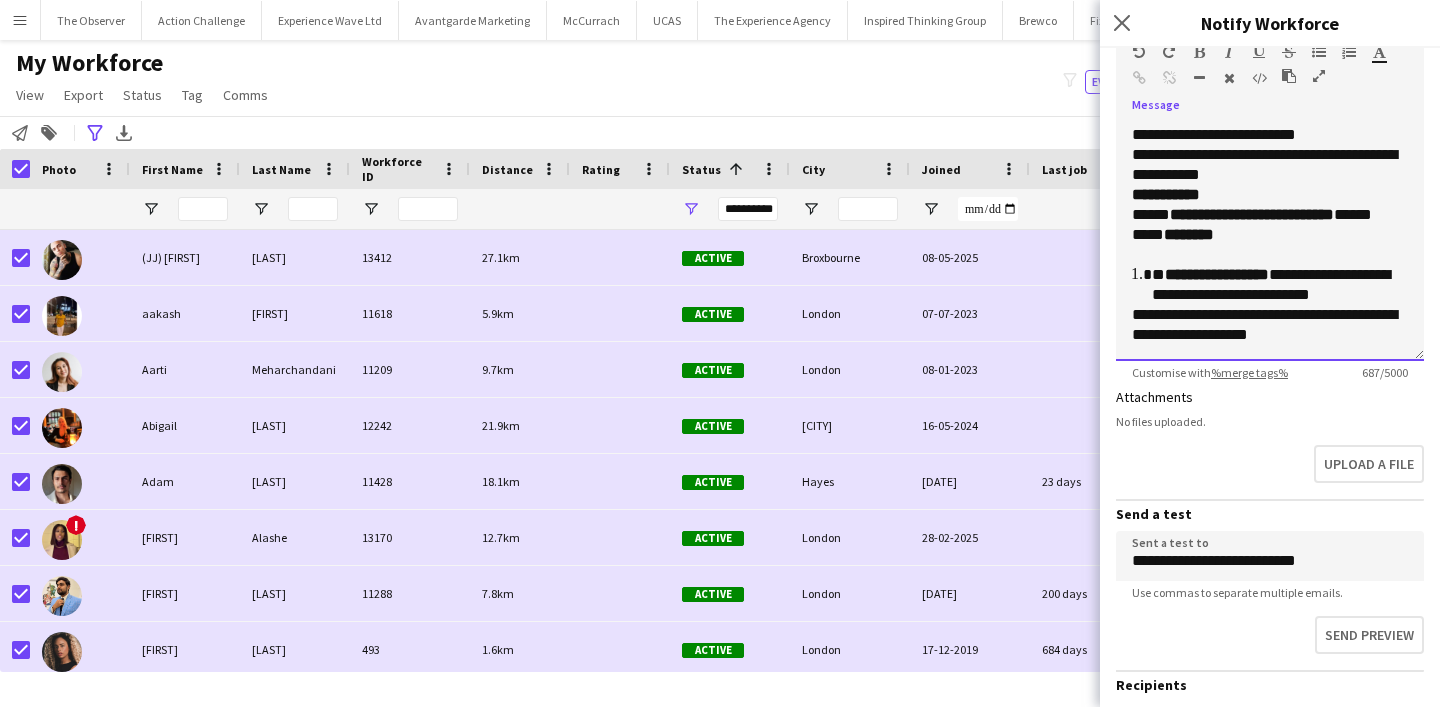 click on "**********" 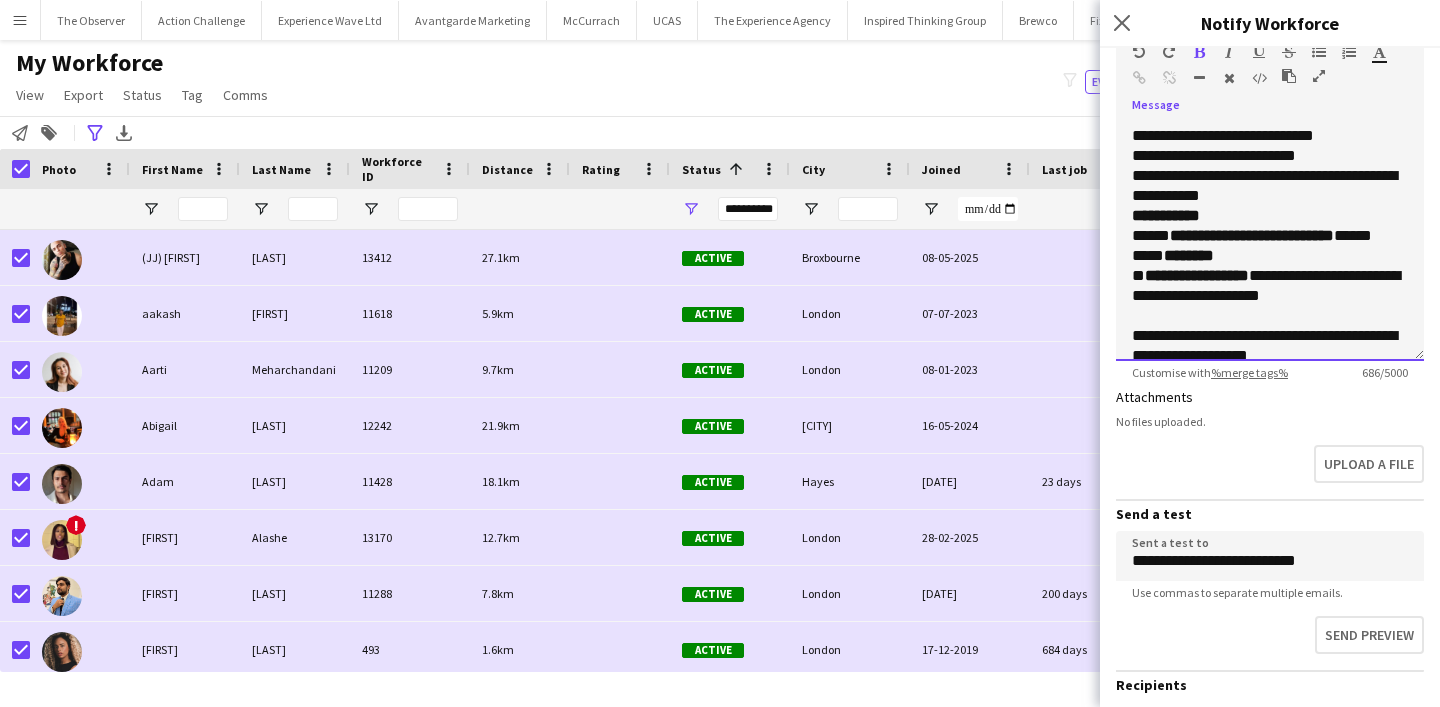 scroll, scrollTop: 282, scrollLeft: 0, axis: vertical 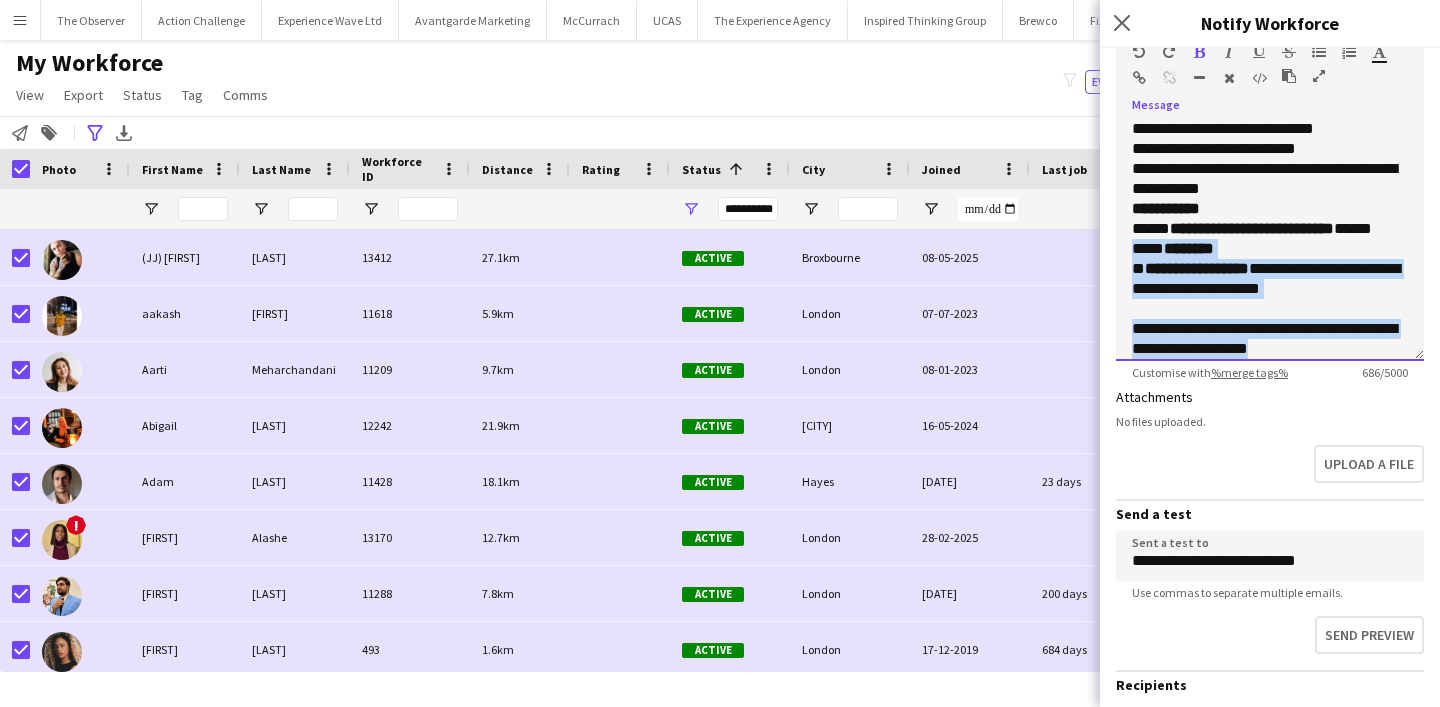 drag, startPoint x: 1308, startPoint y: 347, endPoint x: 1130, endPoint y: 265, distance: 195.97958 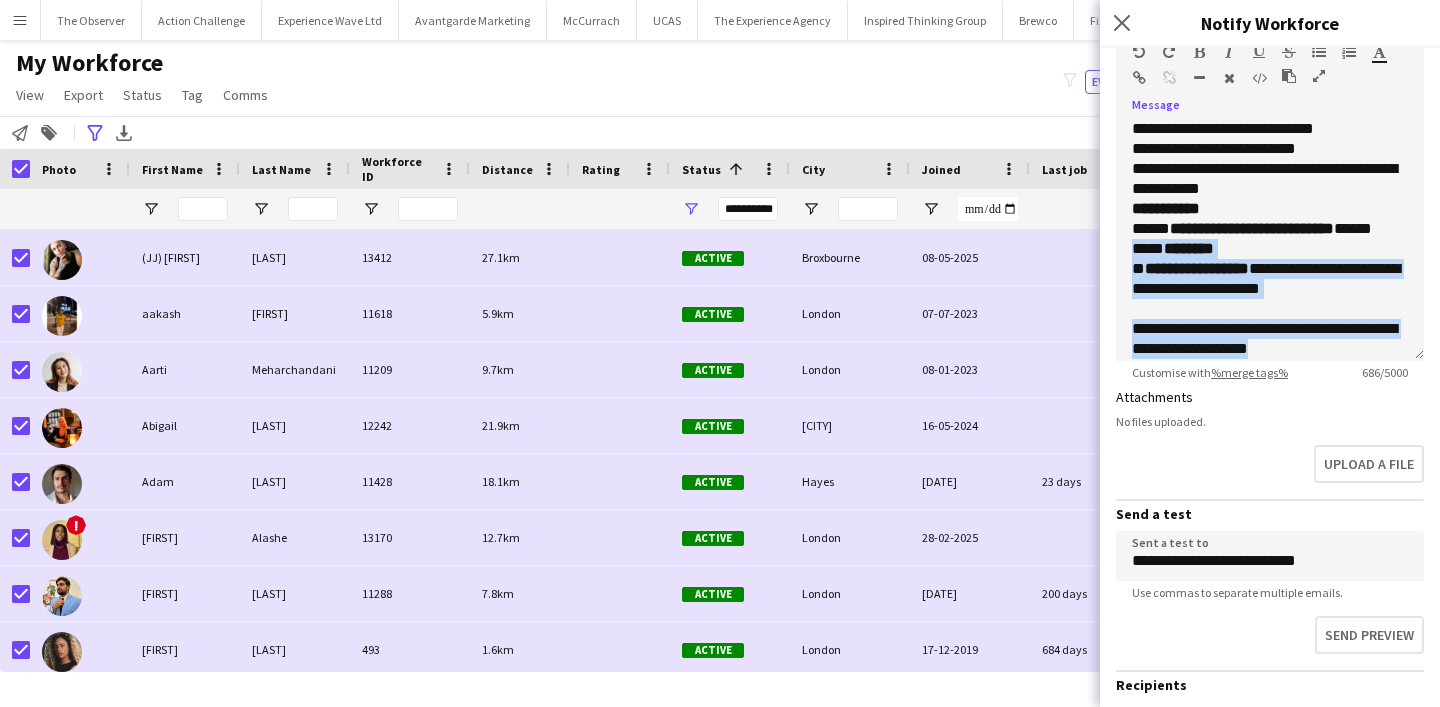 click at bounding box center [1319, 52] 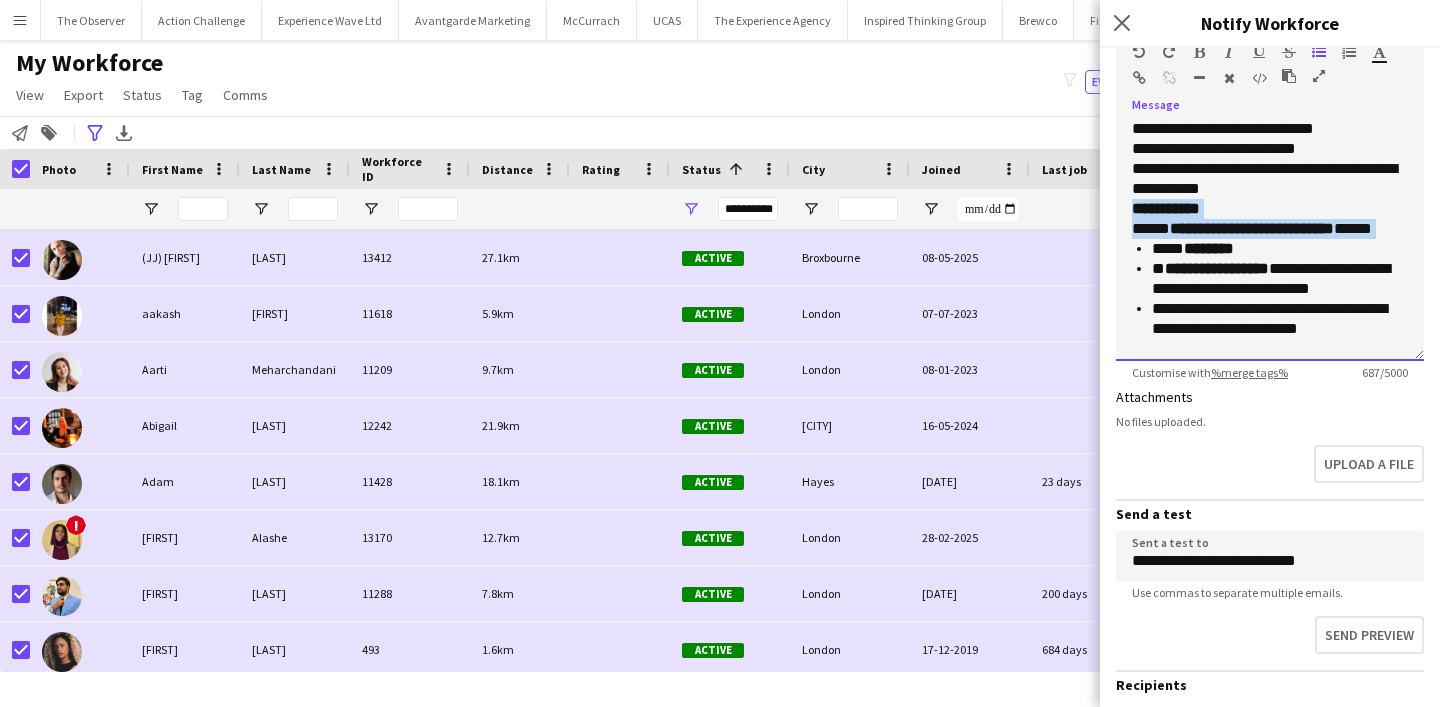 click on "**********" 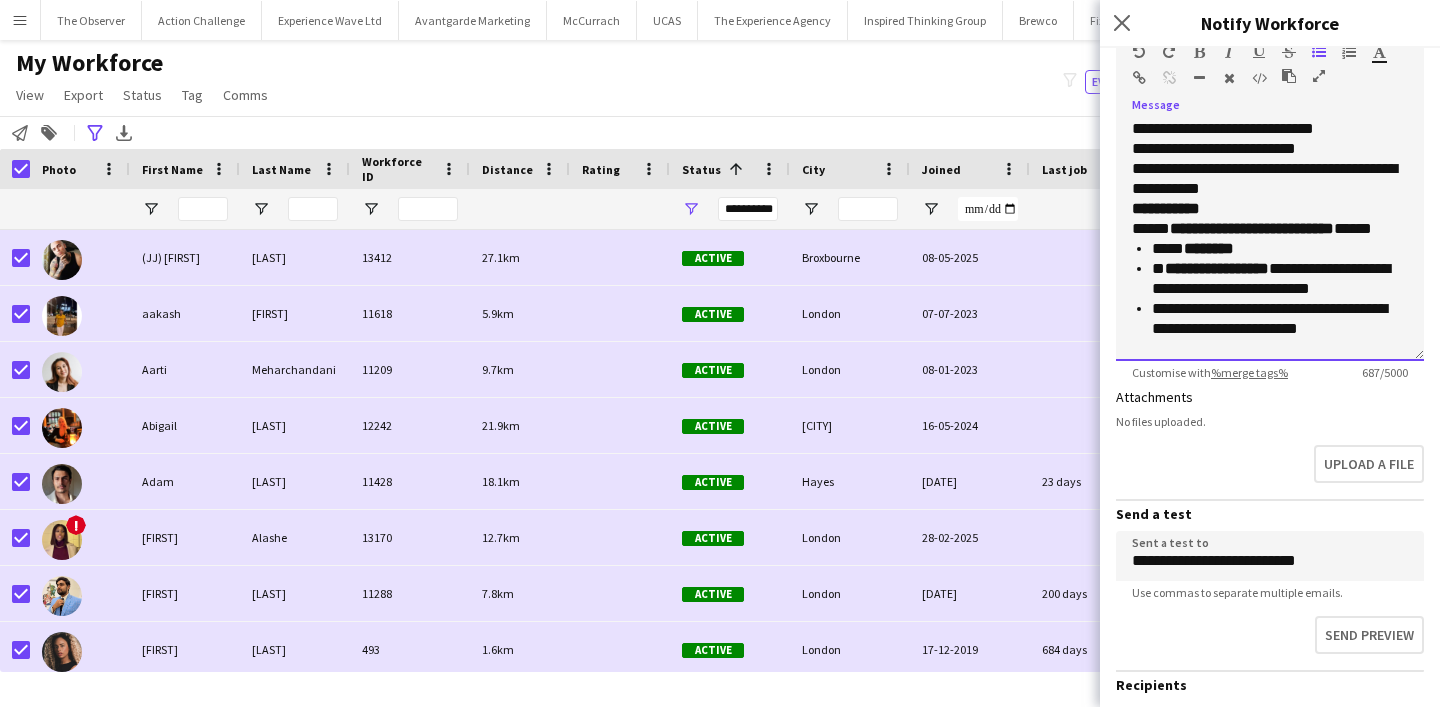 scroll, scrollTop: 296, scrollLeft: 0, axis: vertical 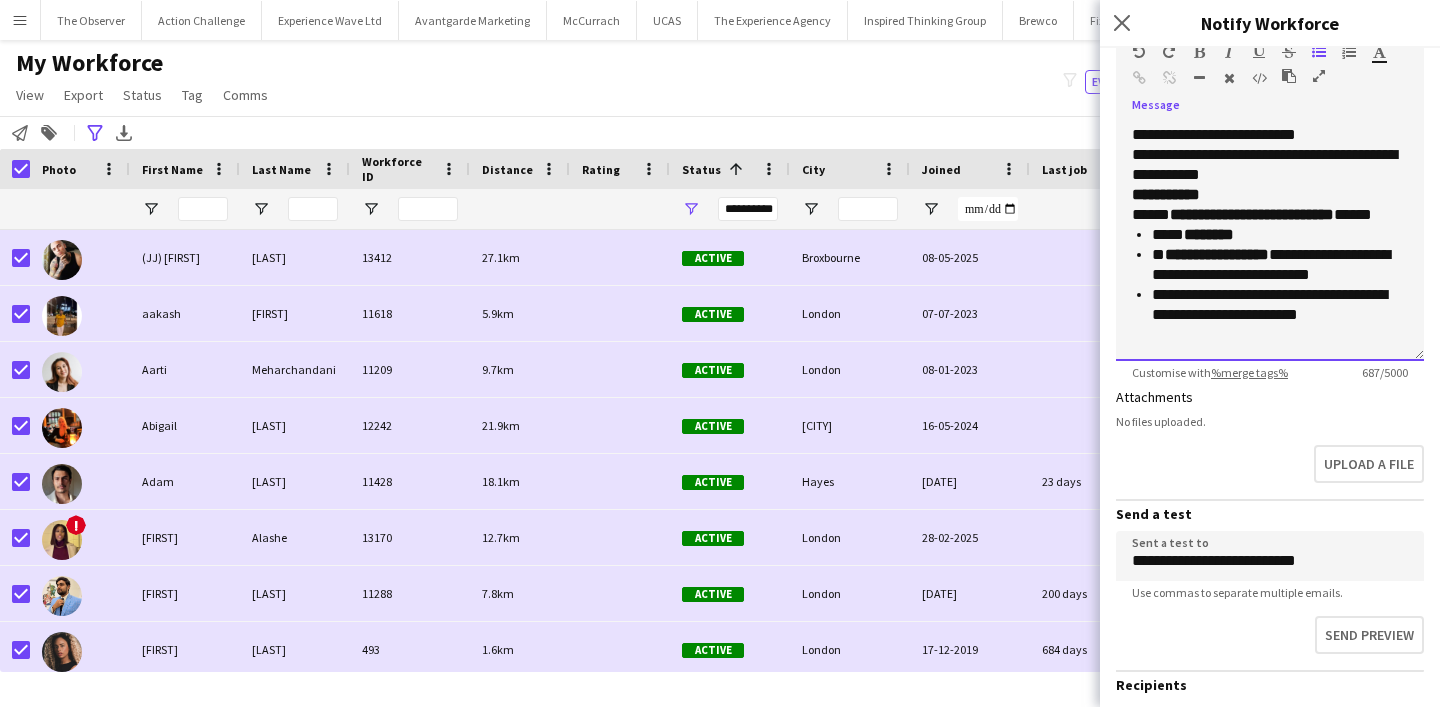 click on "**********" 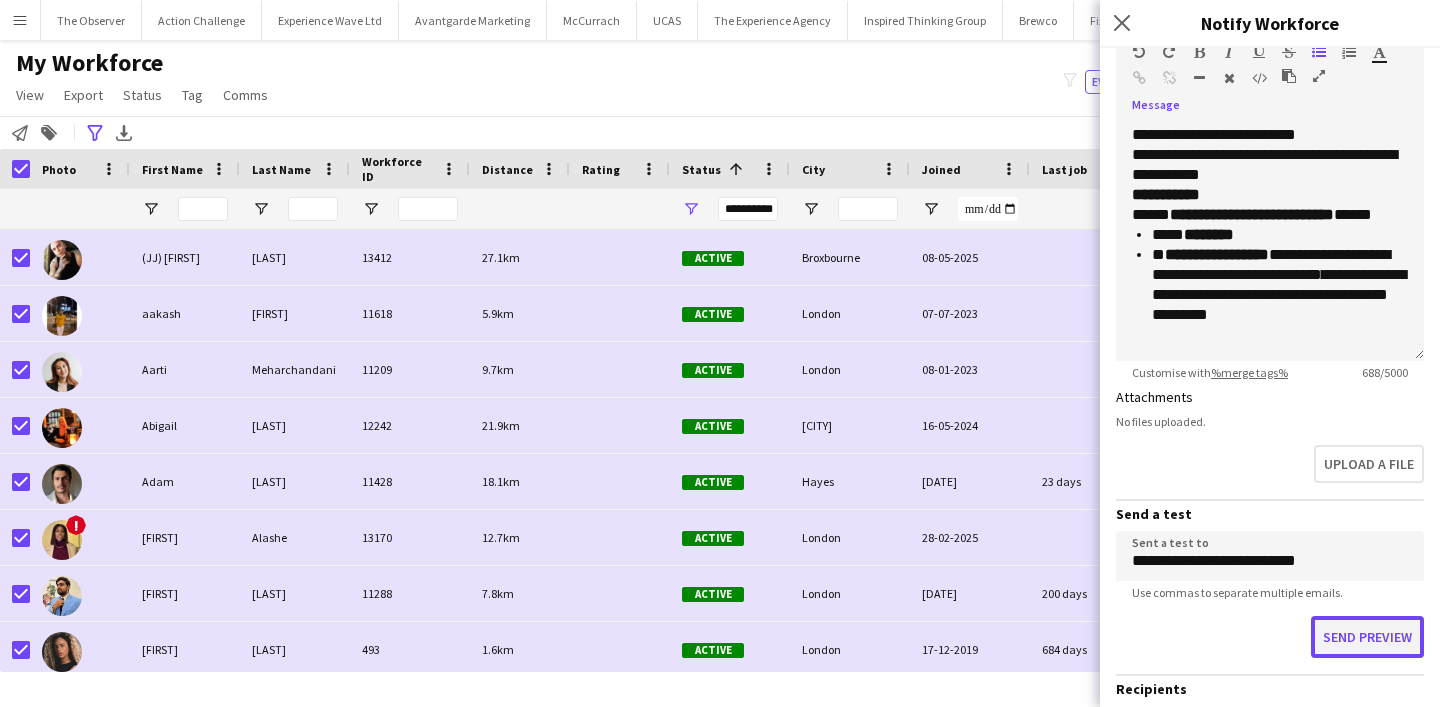 click on "Send preview" 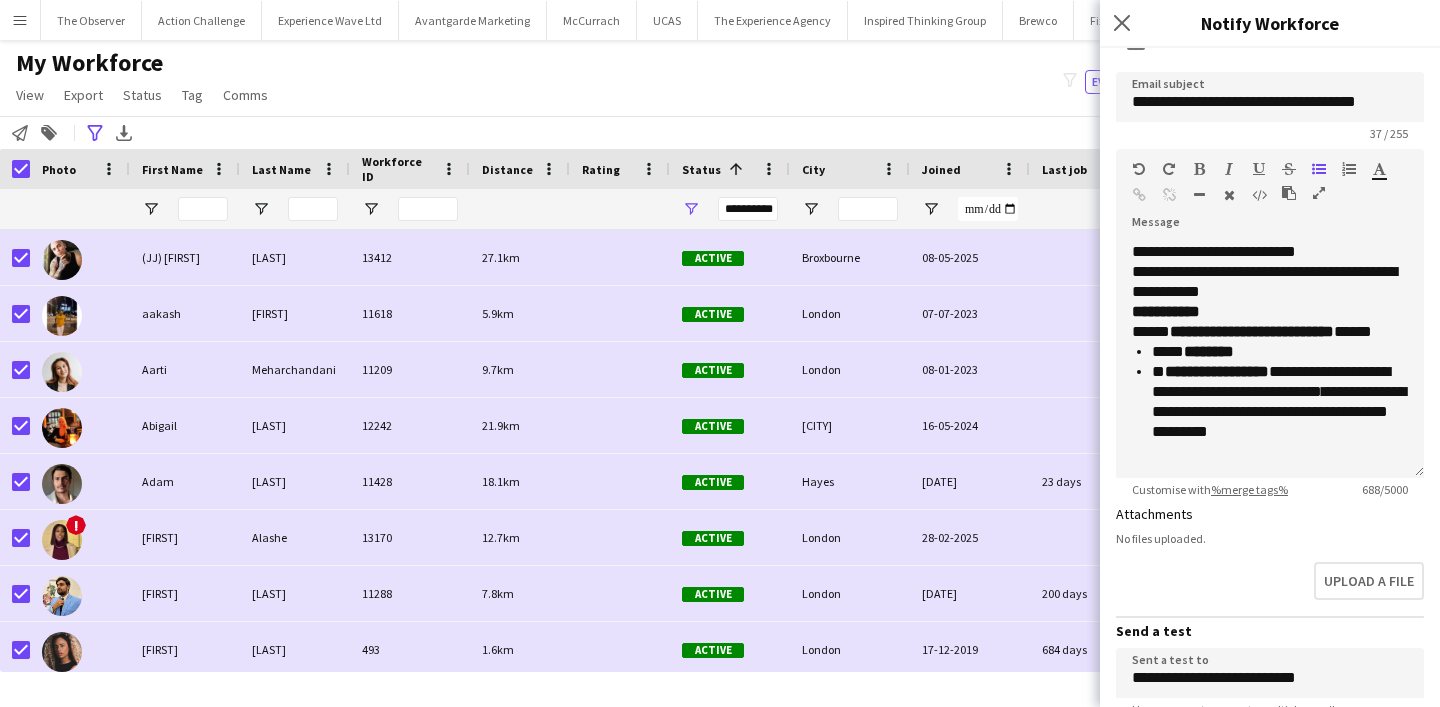 scroll, scrollTop: 0, scrollLeft: 0, axis: both 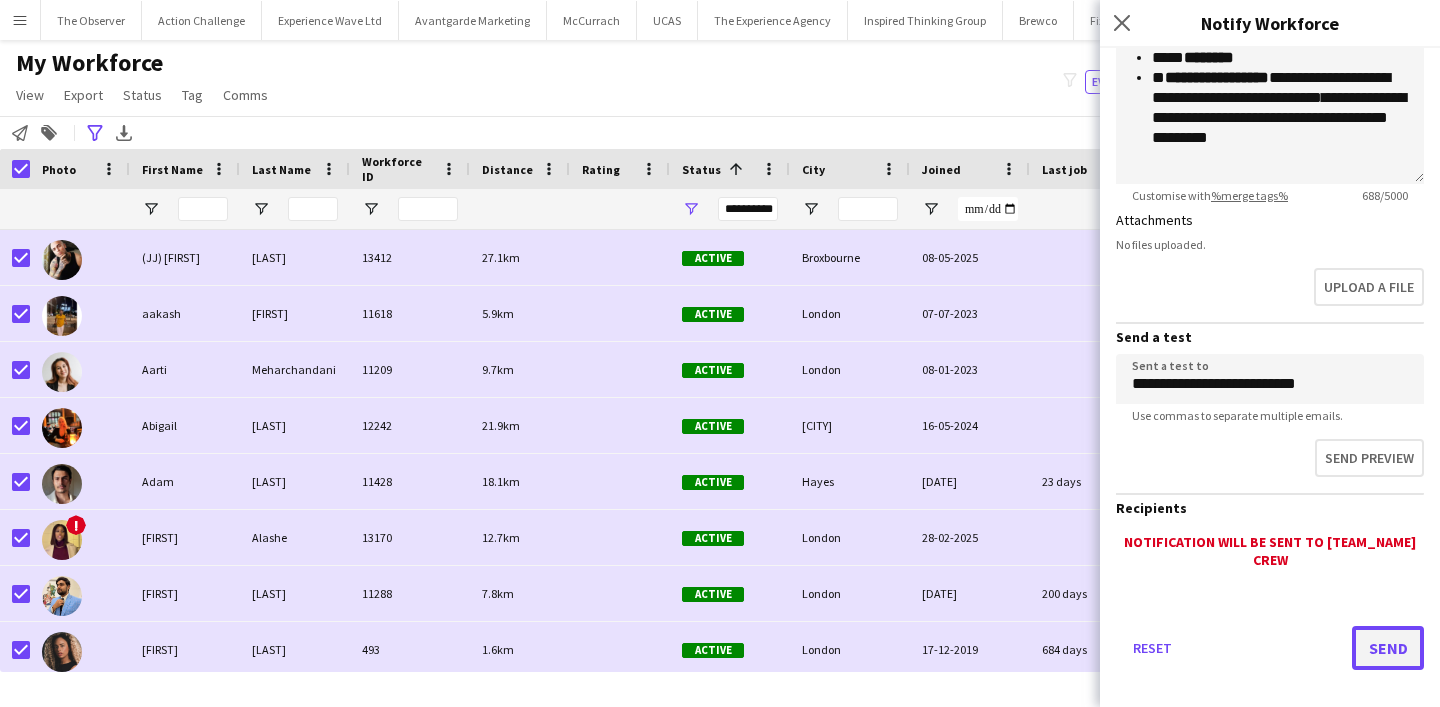 click on "Send" 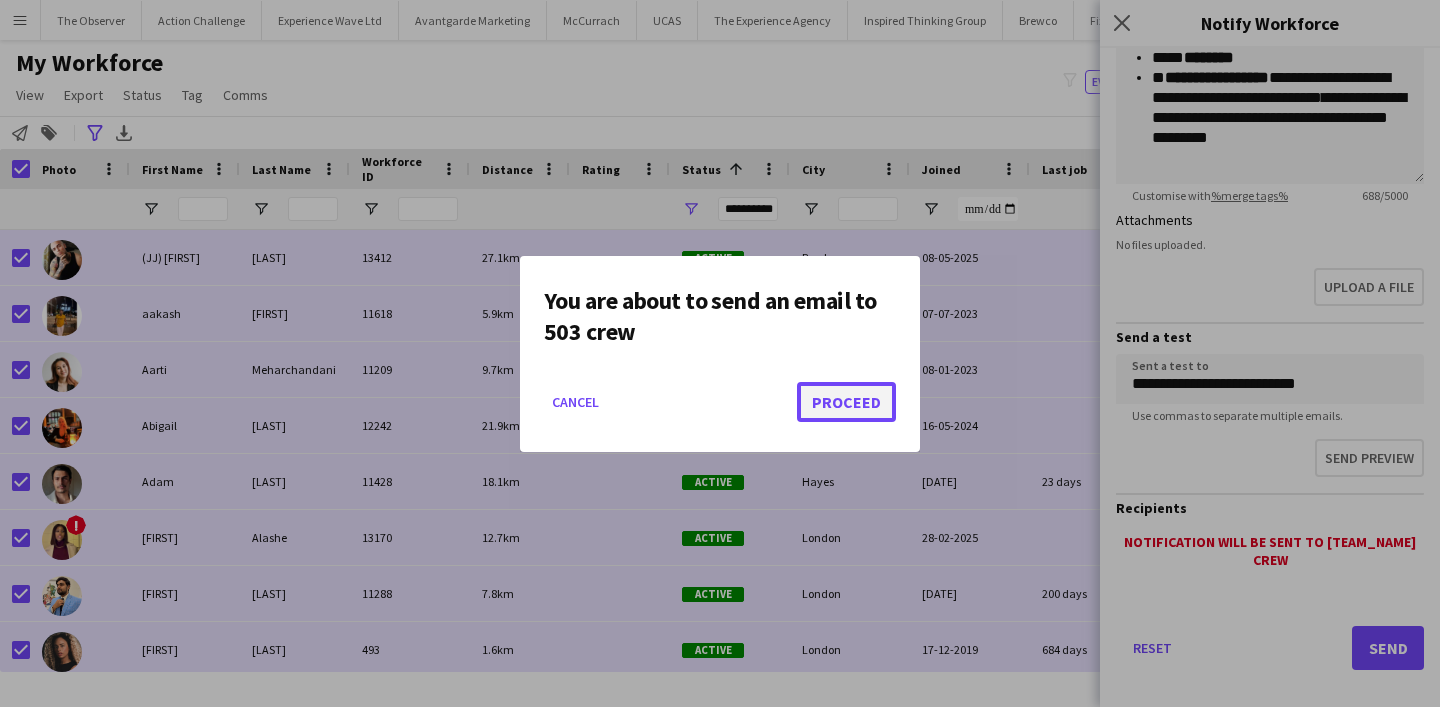 click on "Proceed" 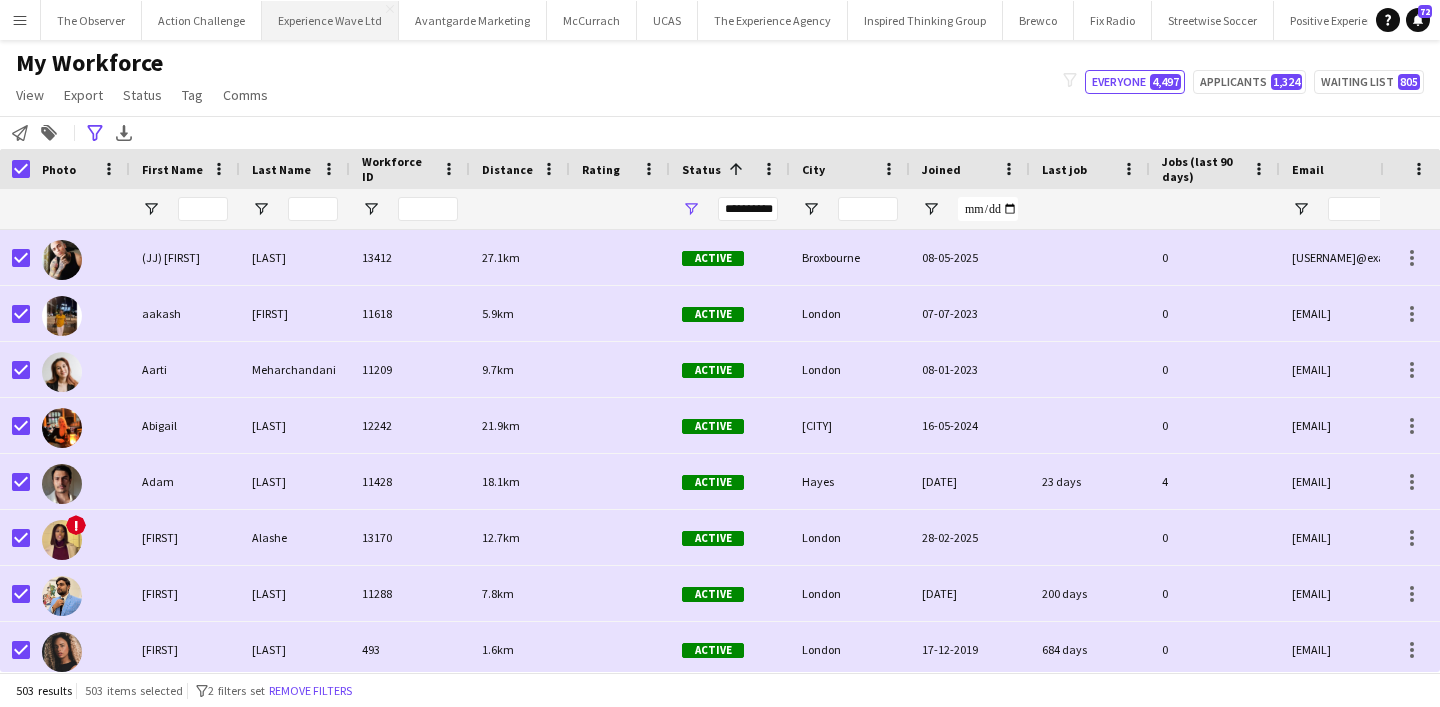 click on "Experience Wave Ltd
Close" at bounding box center (330, 20) 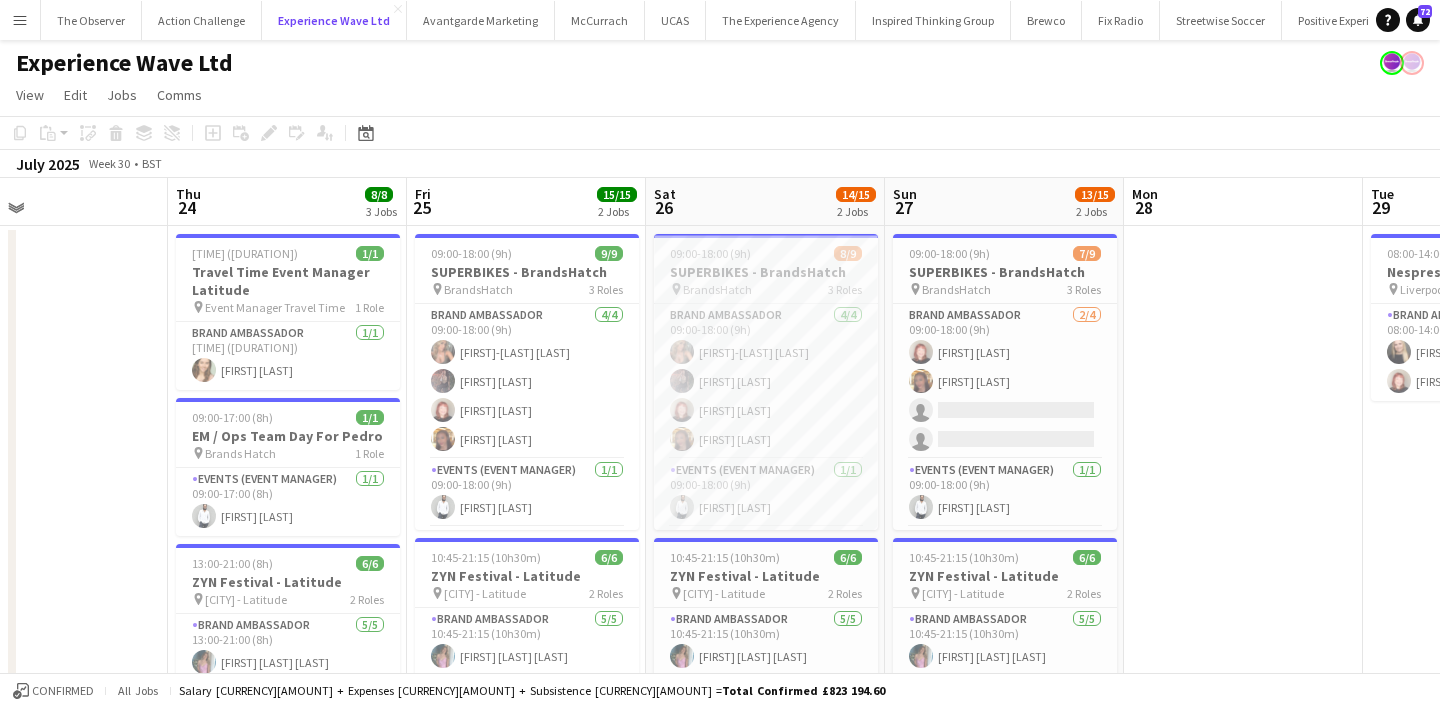 scroll, scrollTop: 0, scrollLeft: 548, axis: horizontal 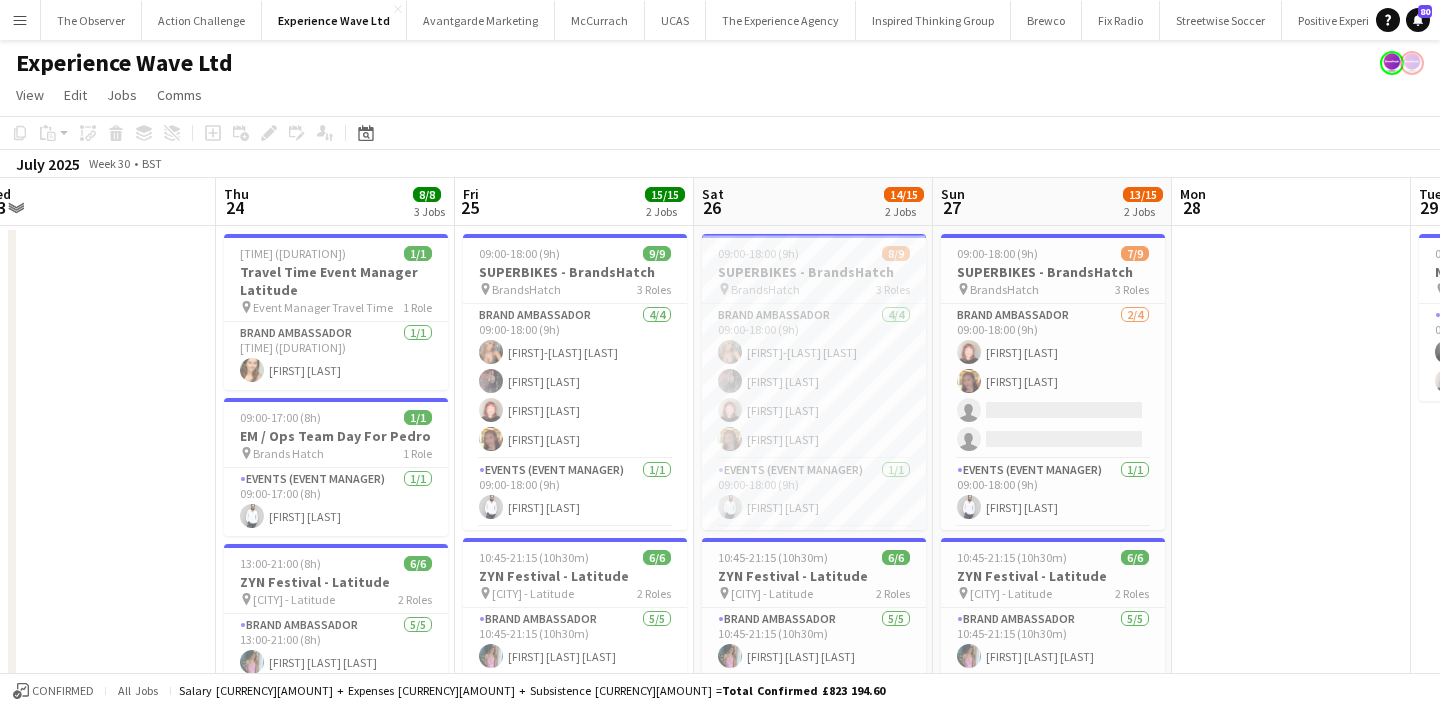 click on "Menu" at bounding box center [20, 20] 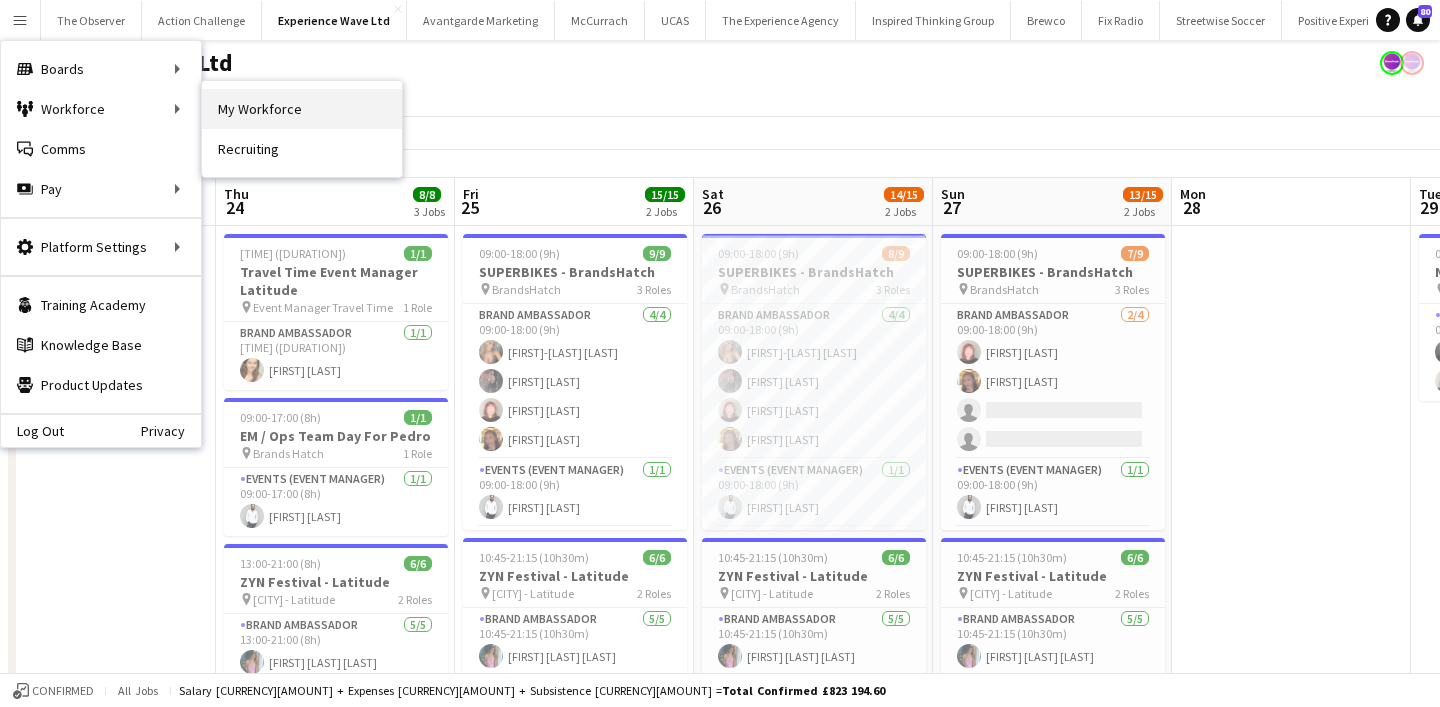 click on "My Workforce" at bounding box center [302, 109] 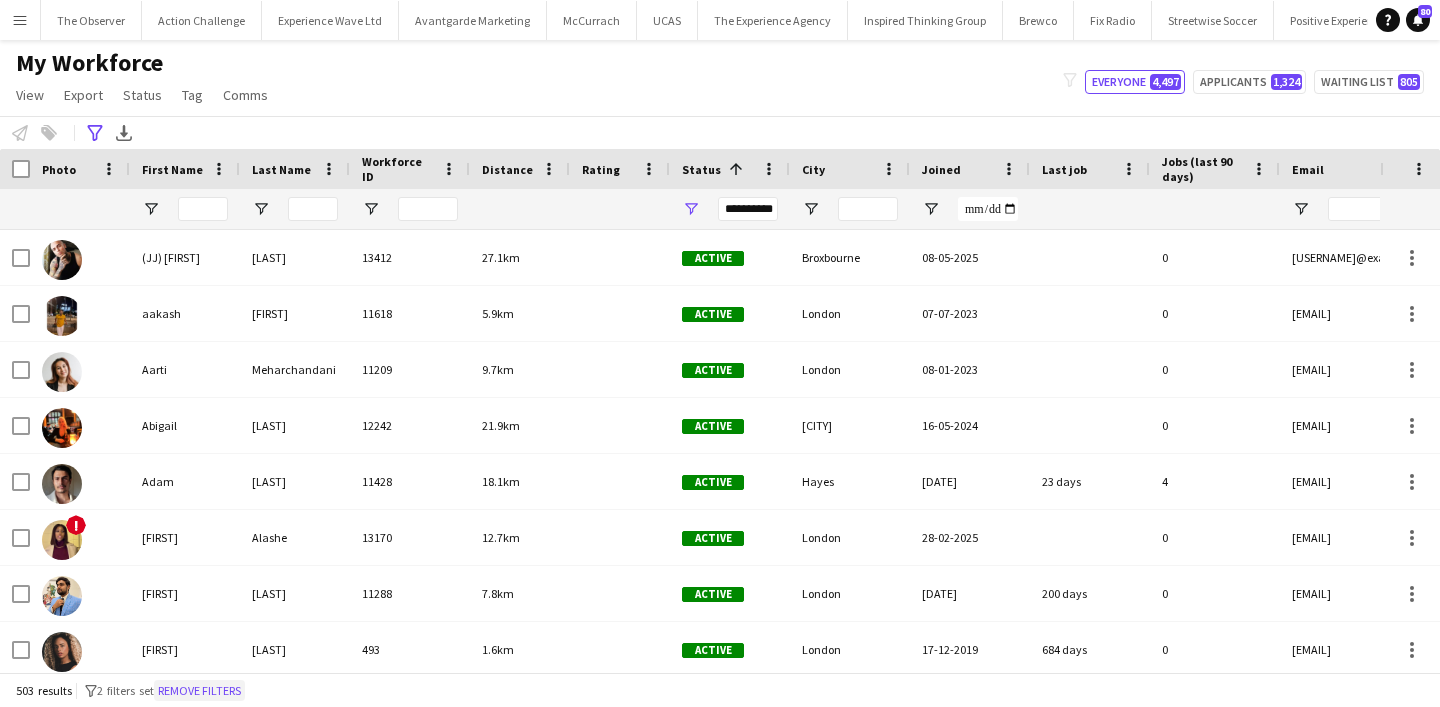 click on "Remove filters" 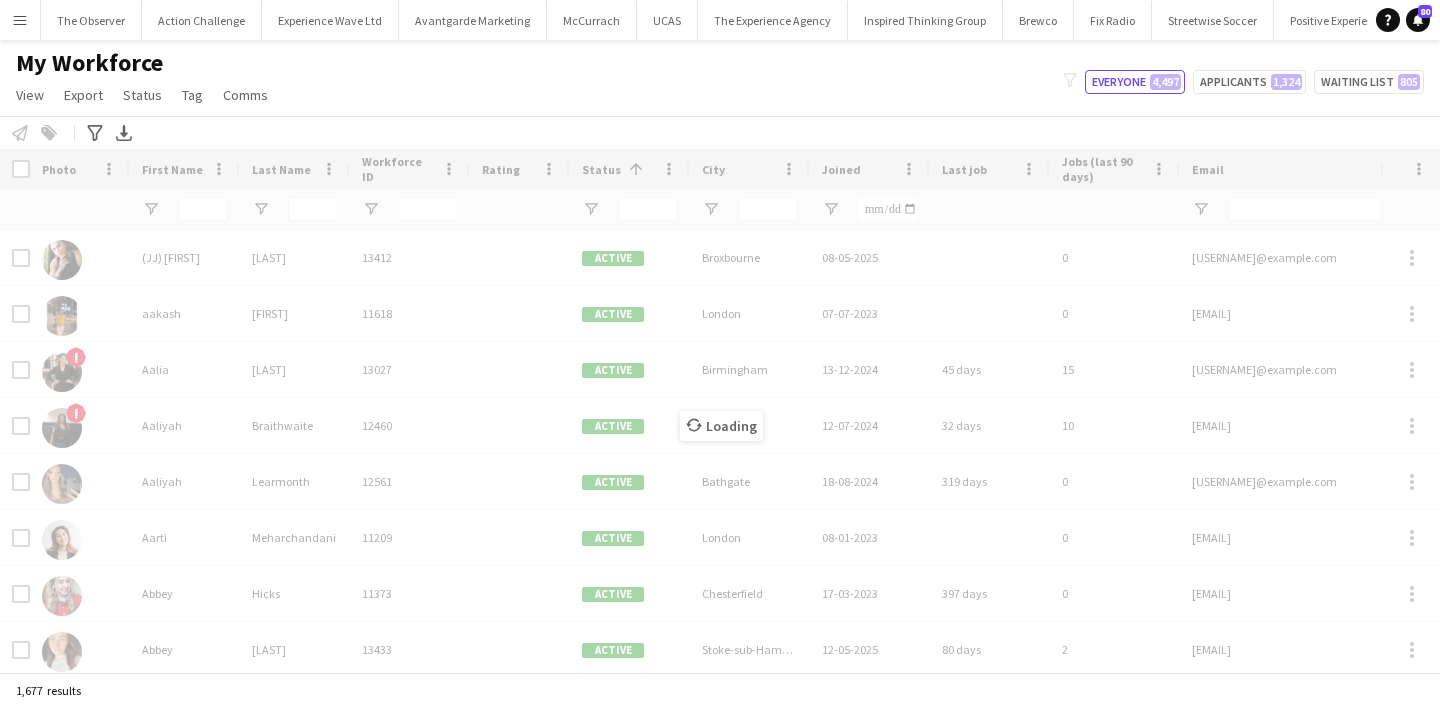 click on "Loading" at bounding box center [720, 410] 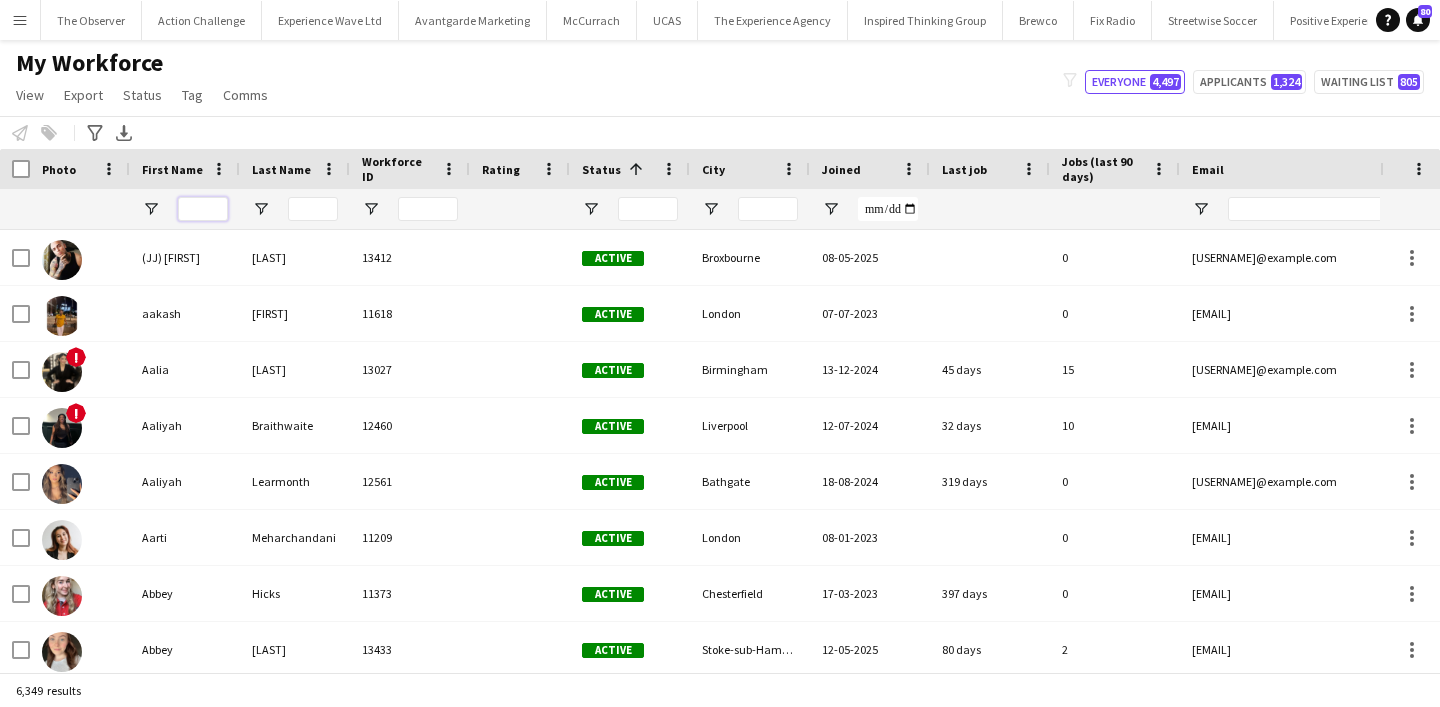 click at bounding box center (203, 209) 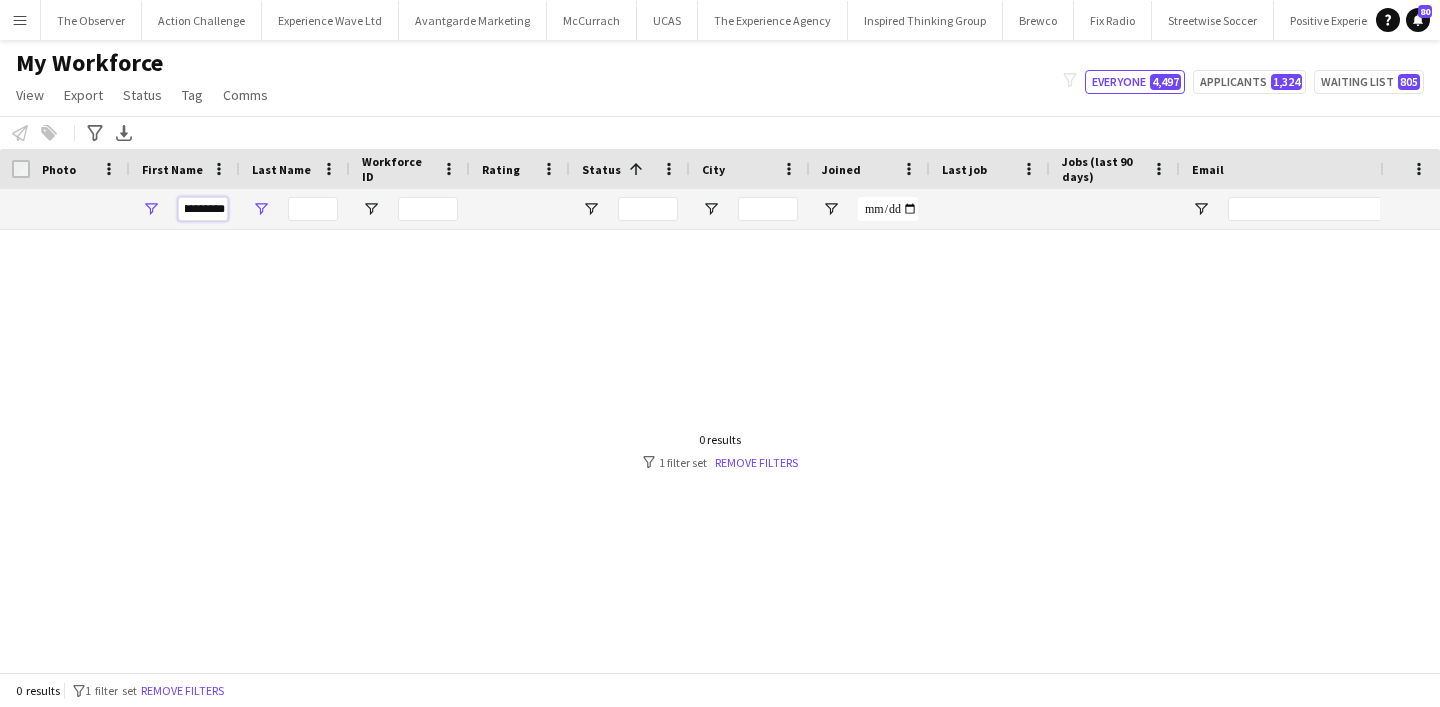 drag, startPoint x: 192, startPoint y: 209, endPoint x: 251, endPoint y: 209, distance: 59 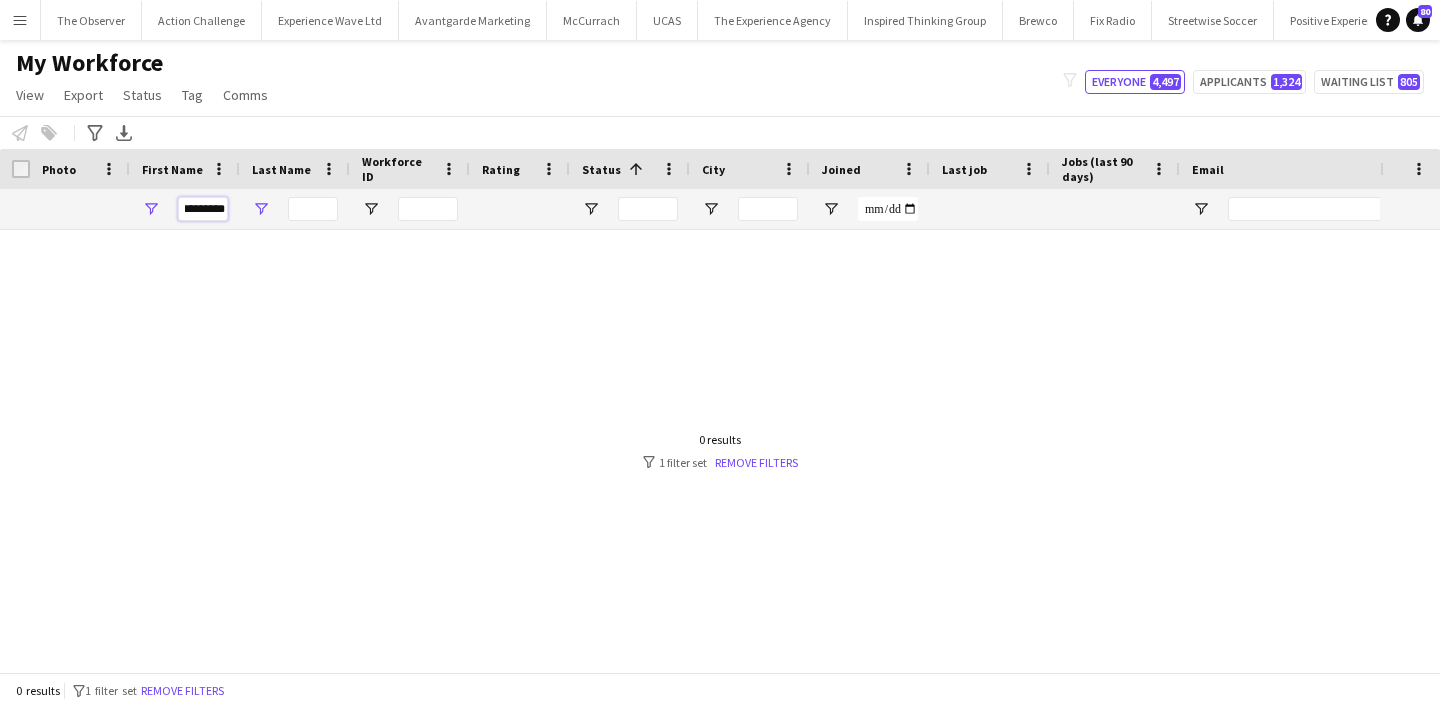 scroll, scrollTop: 0, scrollLeft: 6, axis: horizontal 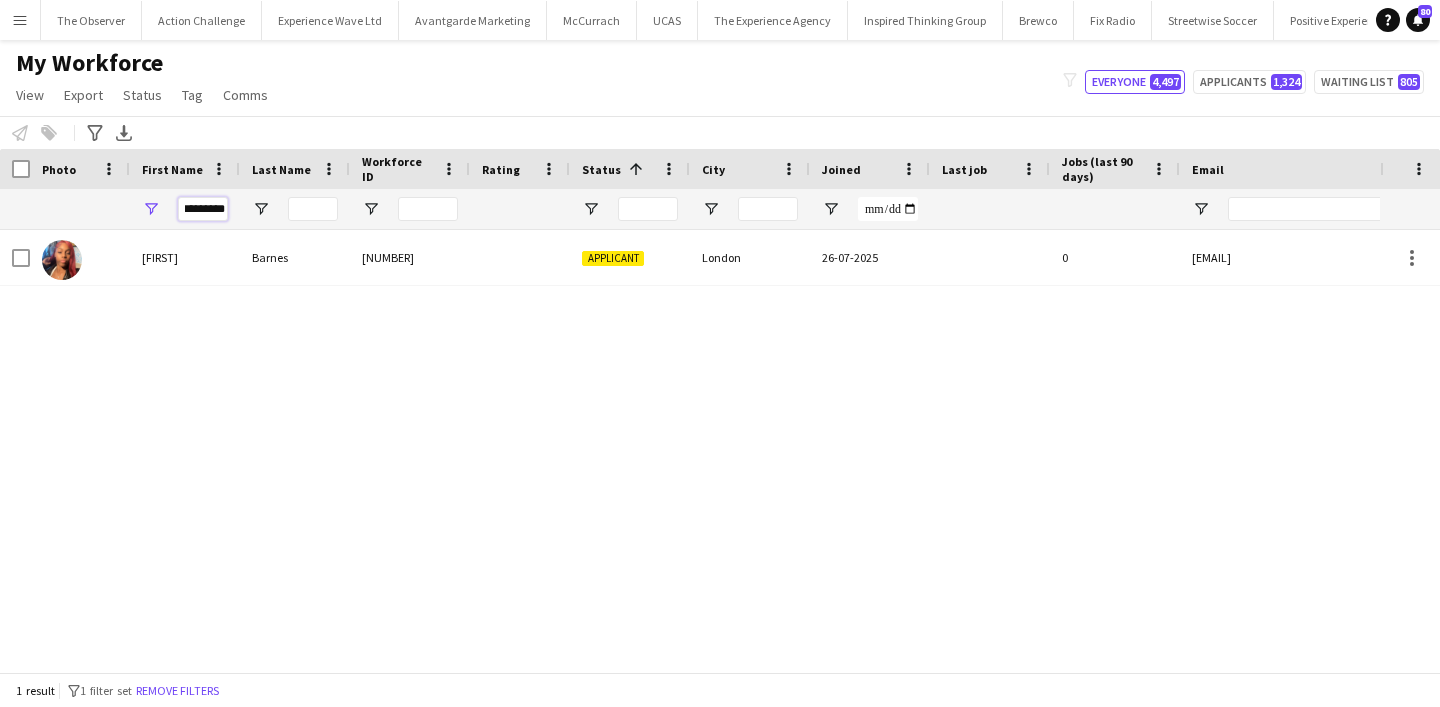 type on "********" 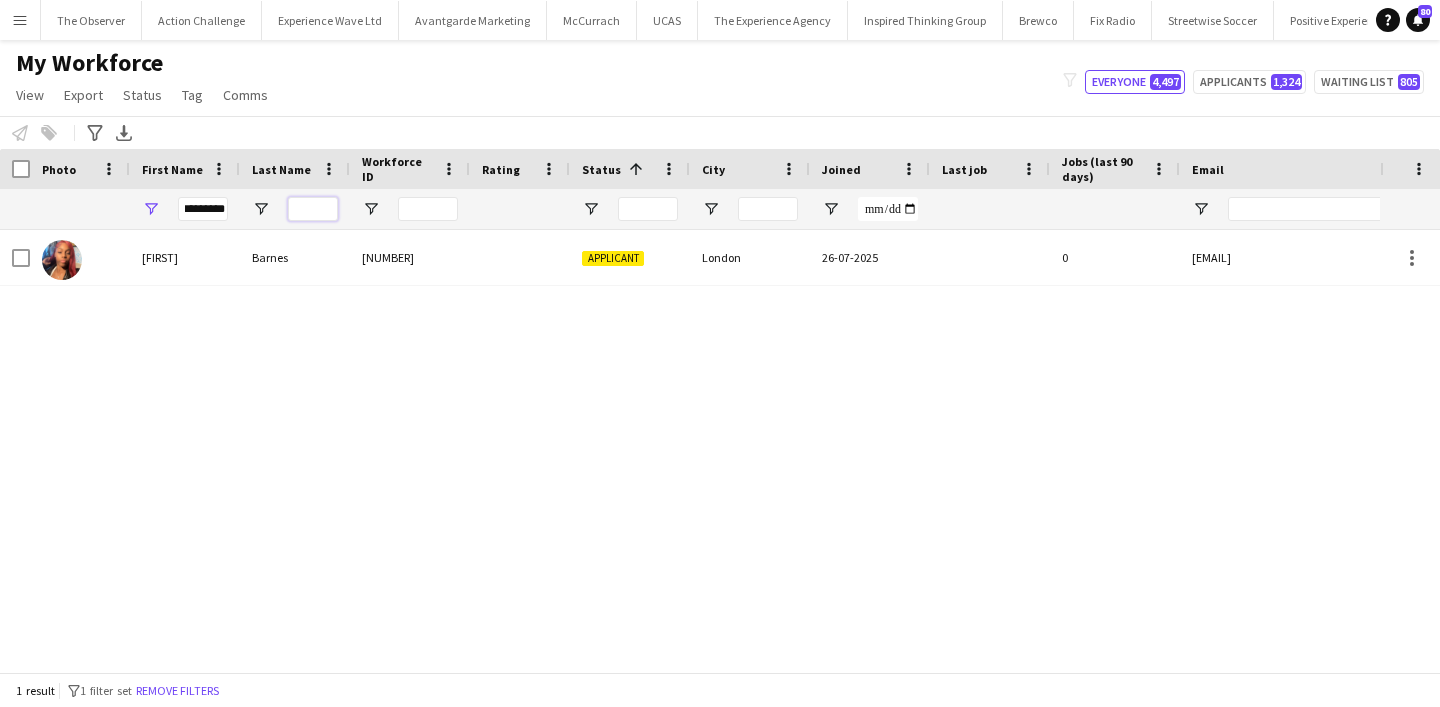 scroll, scrollTop: 0, scrollLeft: 0, axis: both 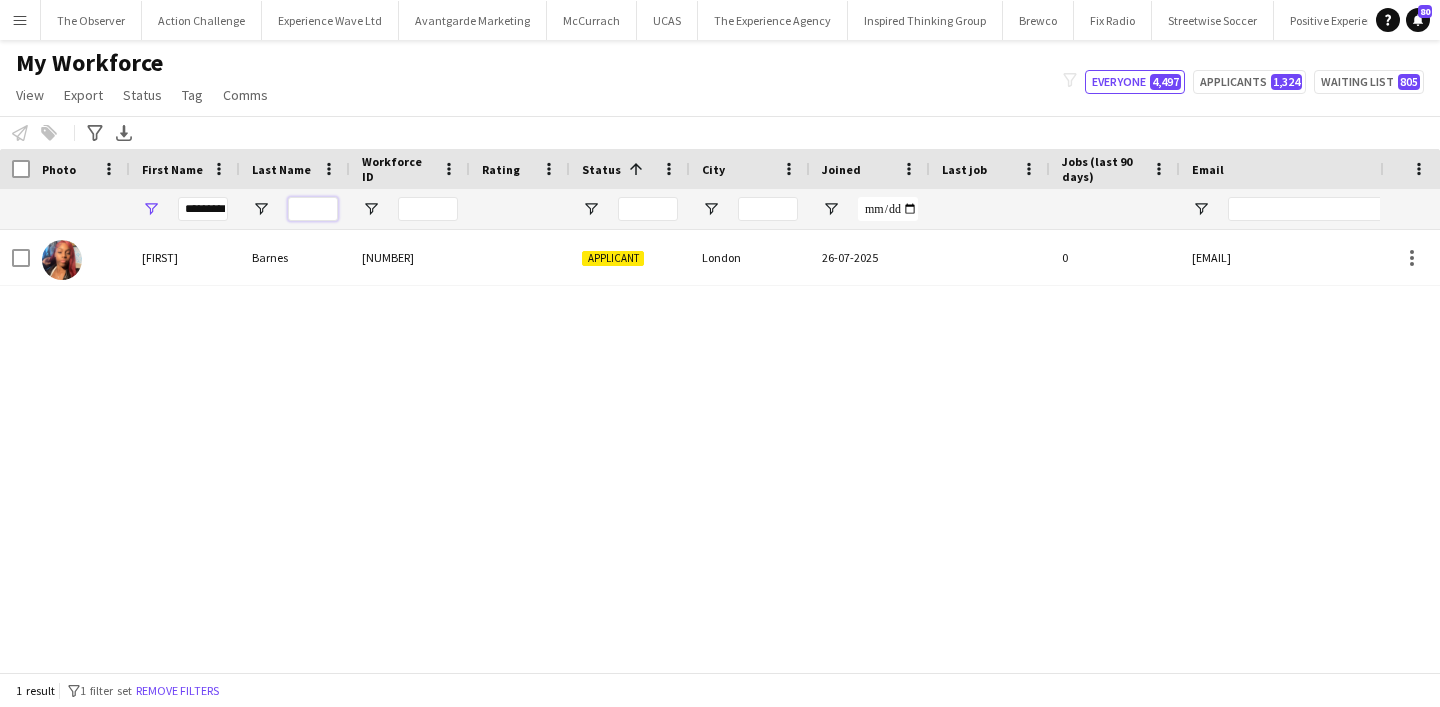 click at bounding box center [313, 209] 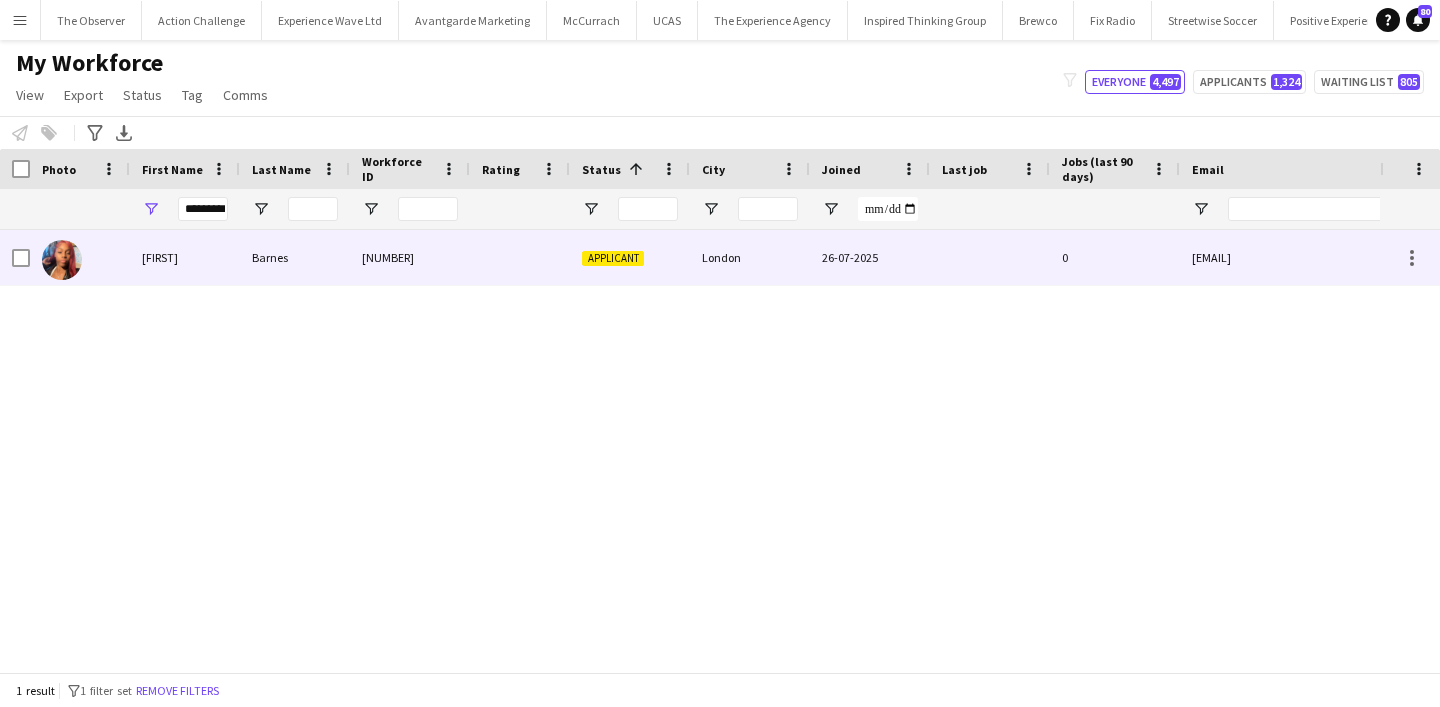 click on "Barnes" at bounding box center (295, 257) 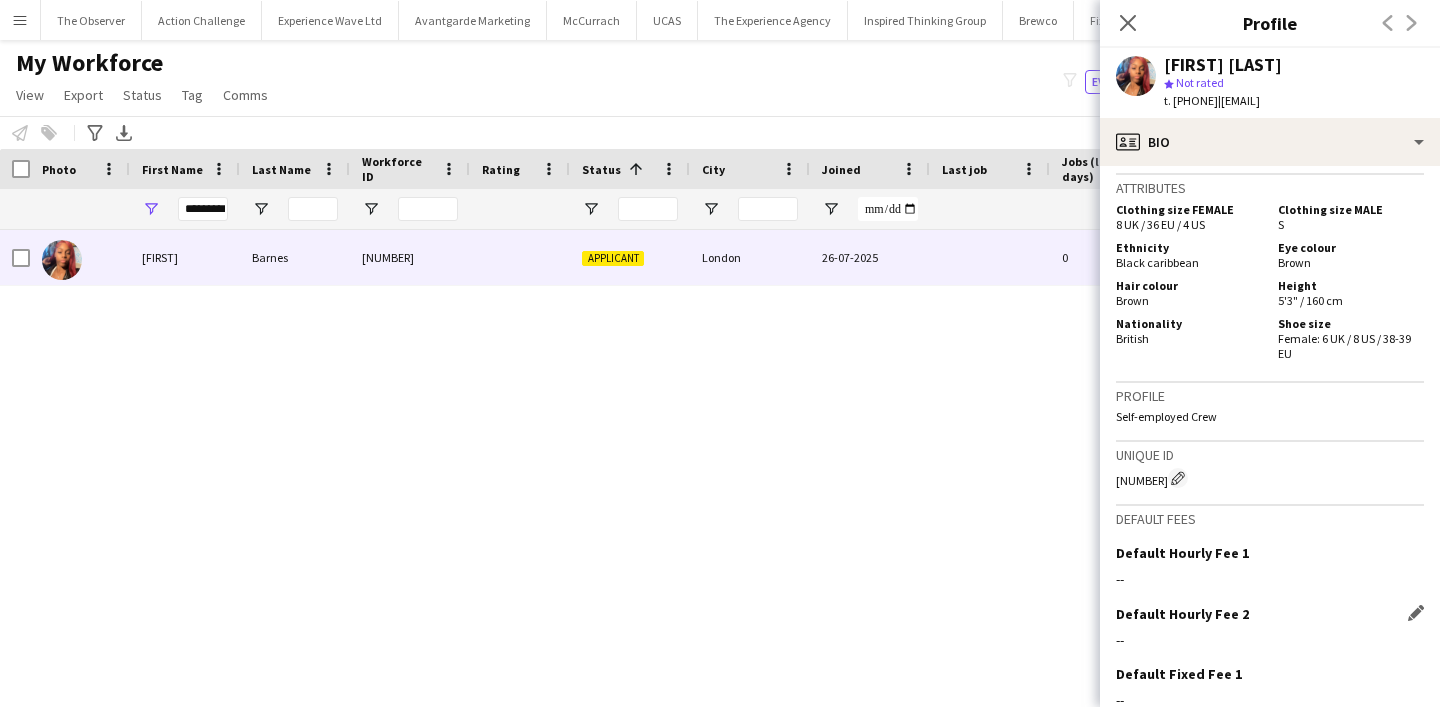 scroll, scrollTop: 1015, scrollLeft: 0, axis: vertical 